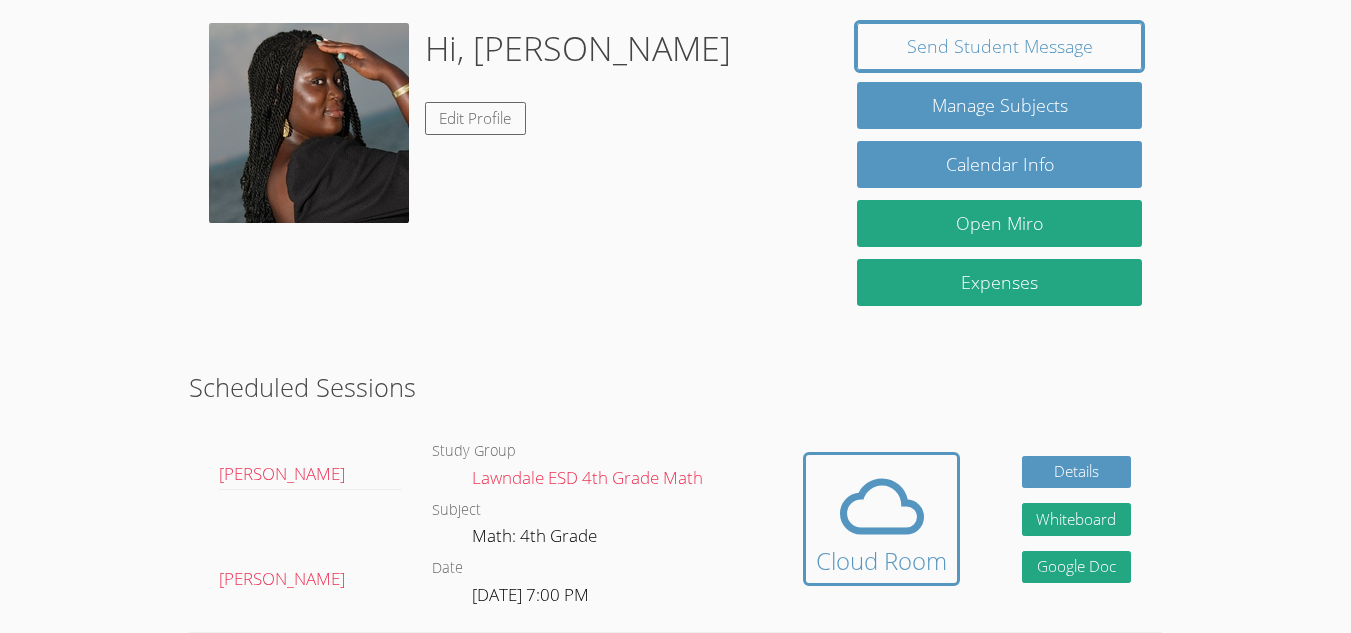 scroll, scrollTop: 100, scrollLeft: 0, axis: vertical 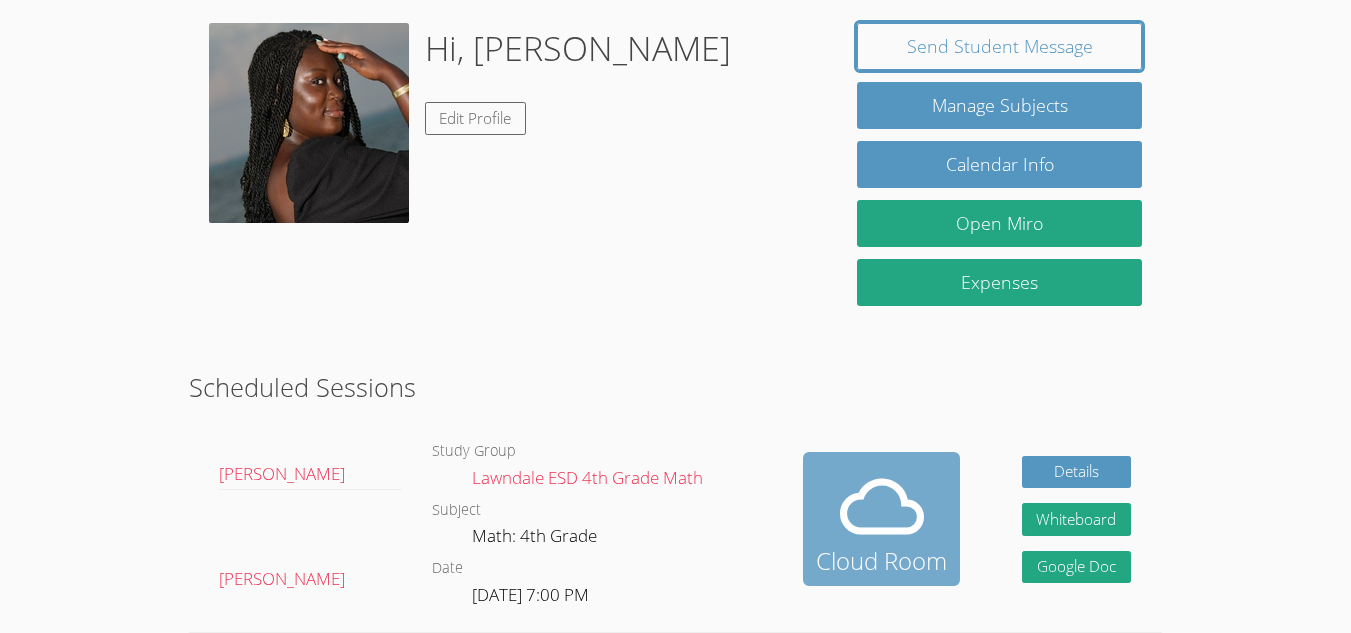 drag, startPoint x: 865, startPoint y: 533, endPoint x: 880, endPoint y: 525, distance: 17 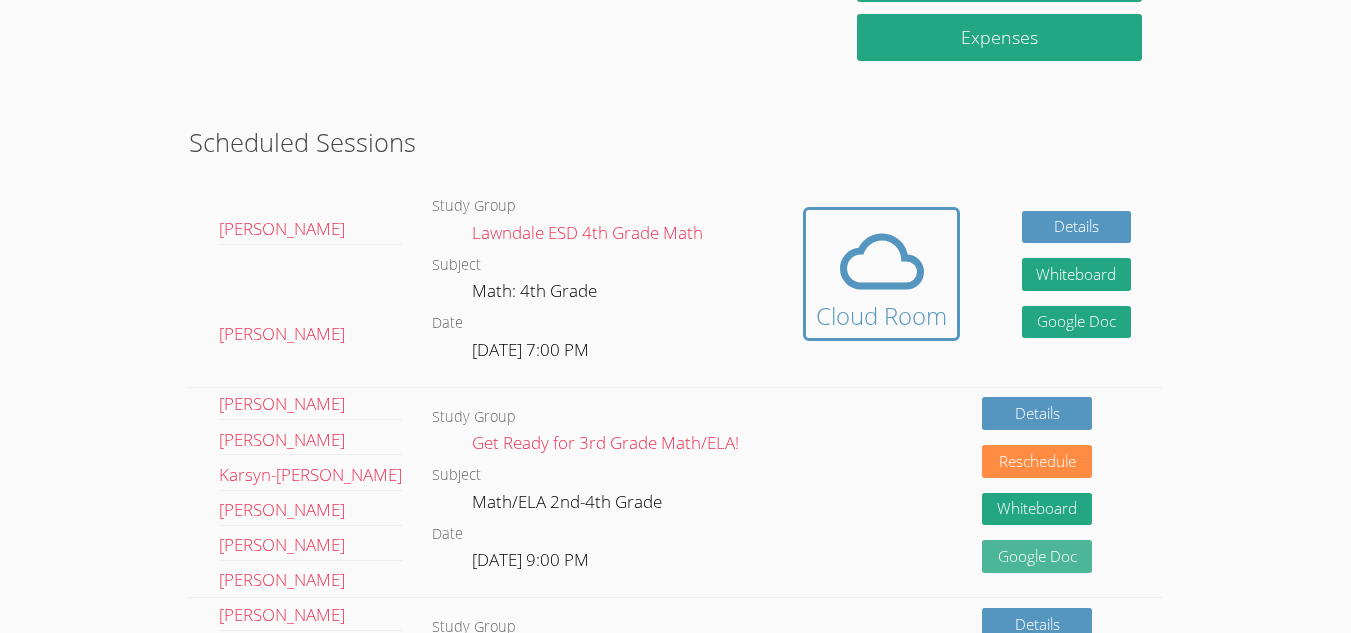 scroll, scrollTop: 500, scrollLeft: 0, axis: vertical 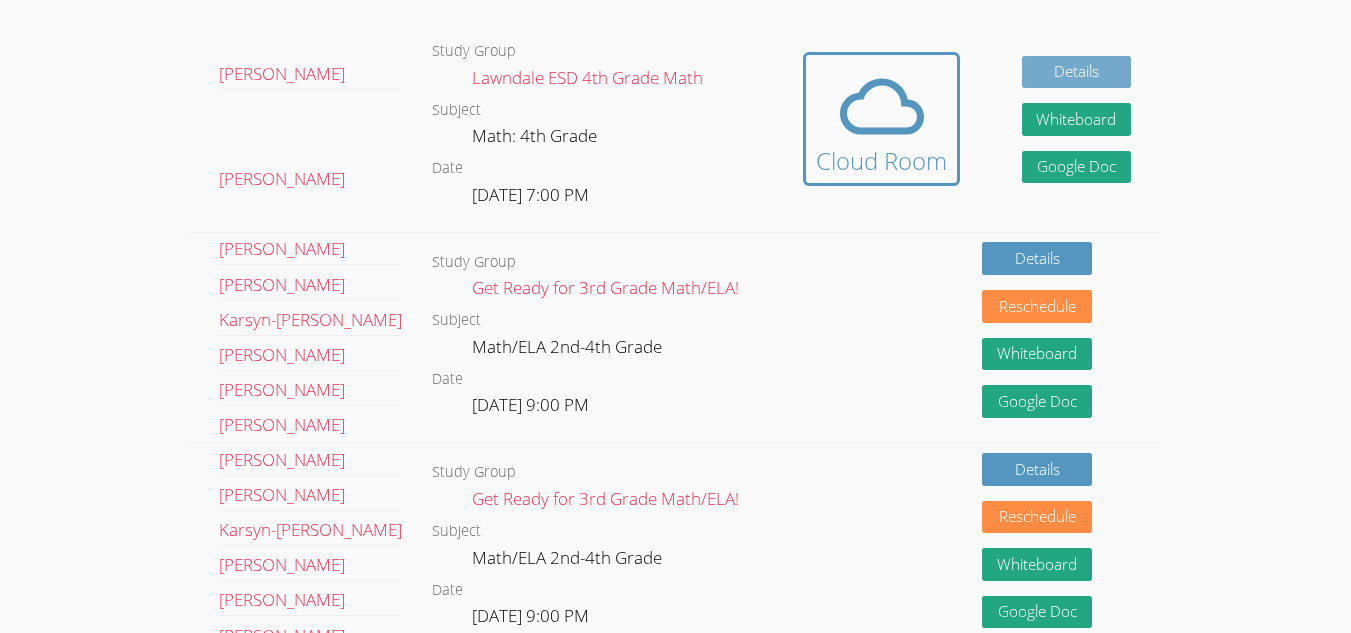click on "Details" at bounding box center (1077, 72) 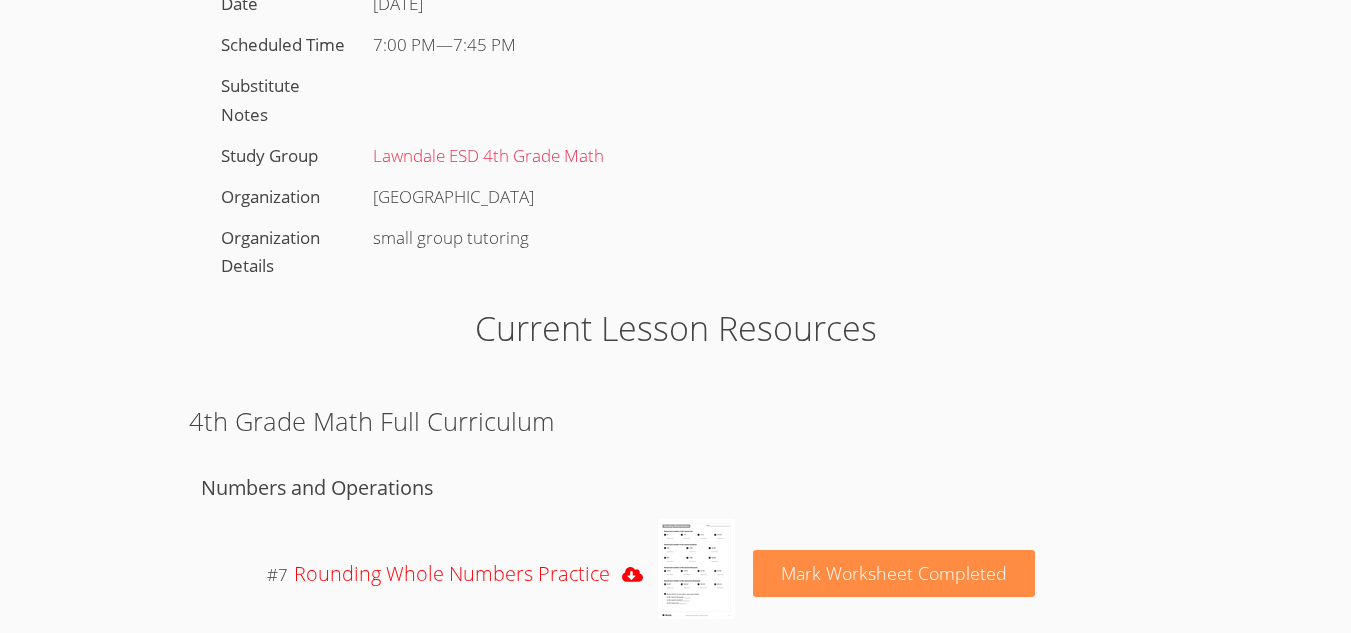 scroll, scrollTop: 864, scrollLeft: 0, axis: vertical 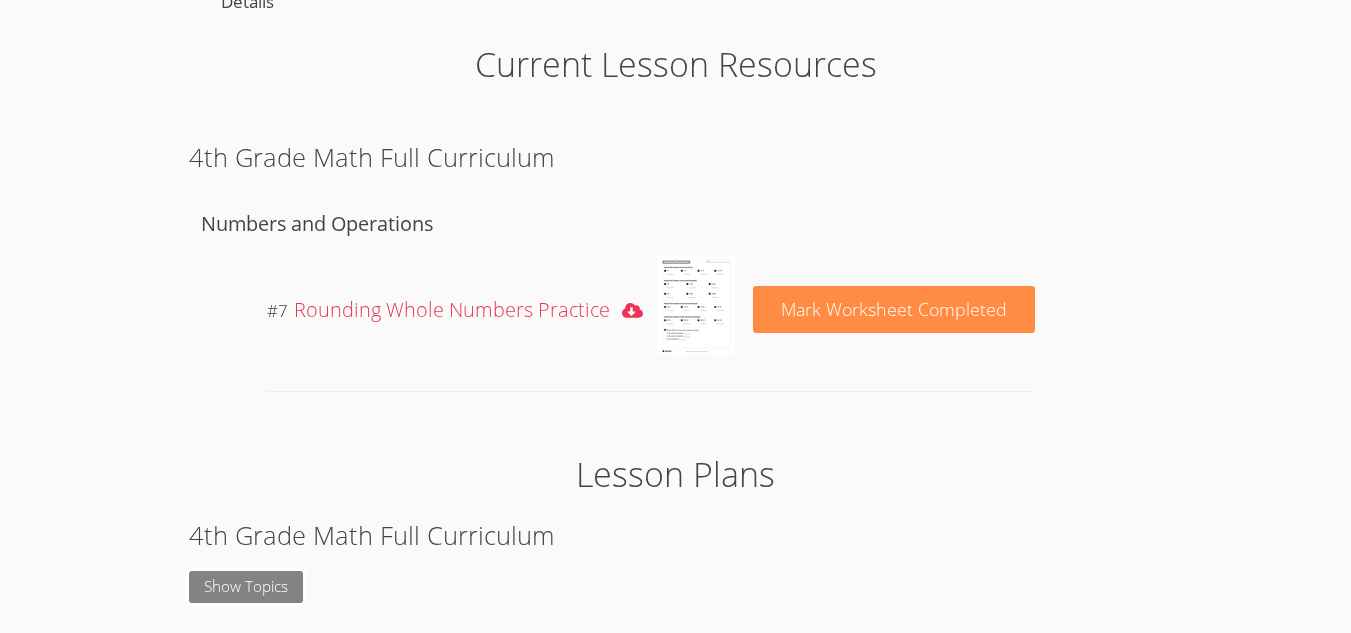 click on "Show Topics" at bounding box center (246, 587) 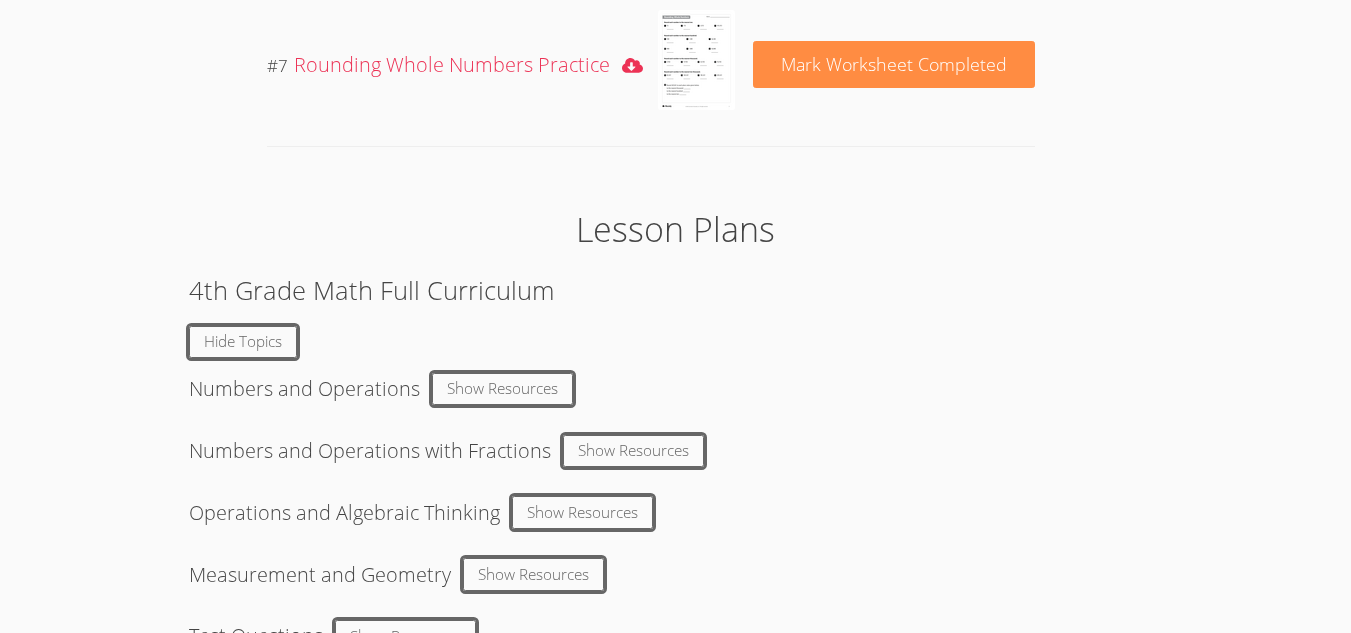 scroll, scrollTop: 1173, scrollLeft: 0, axis: vertical 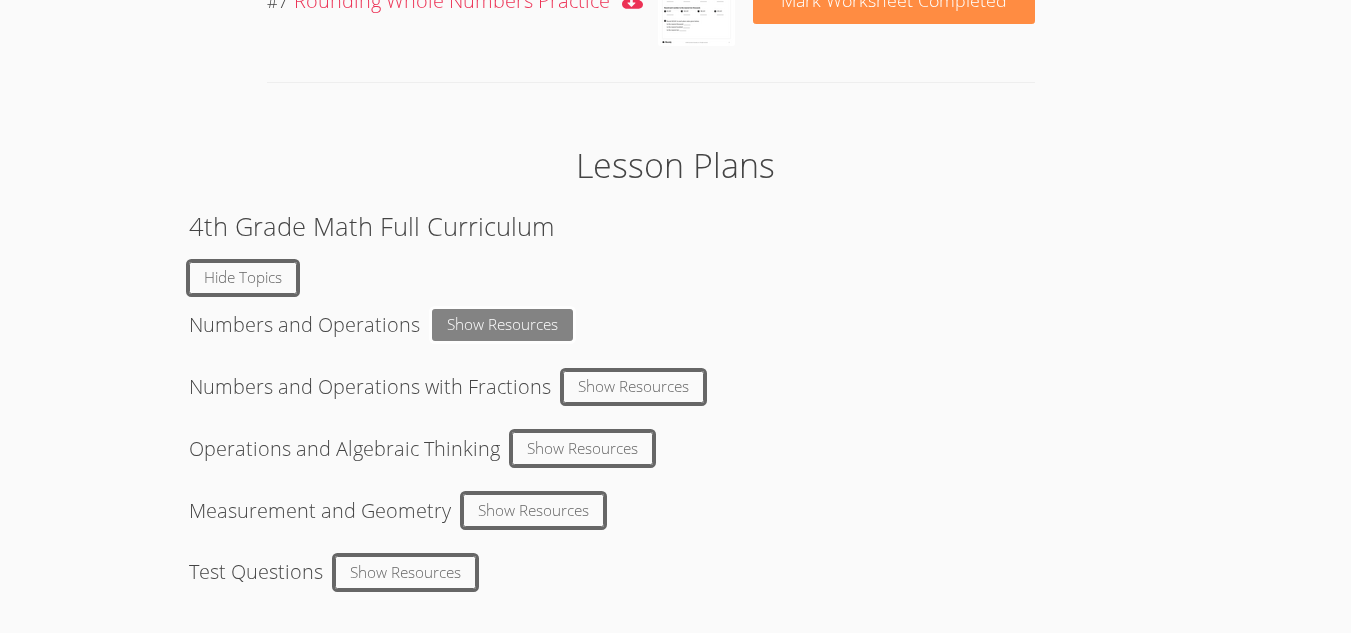 click on "Show Resources" at bounding box center (502, 325) 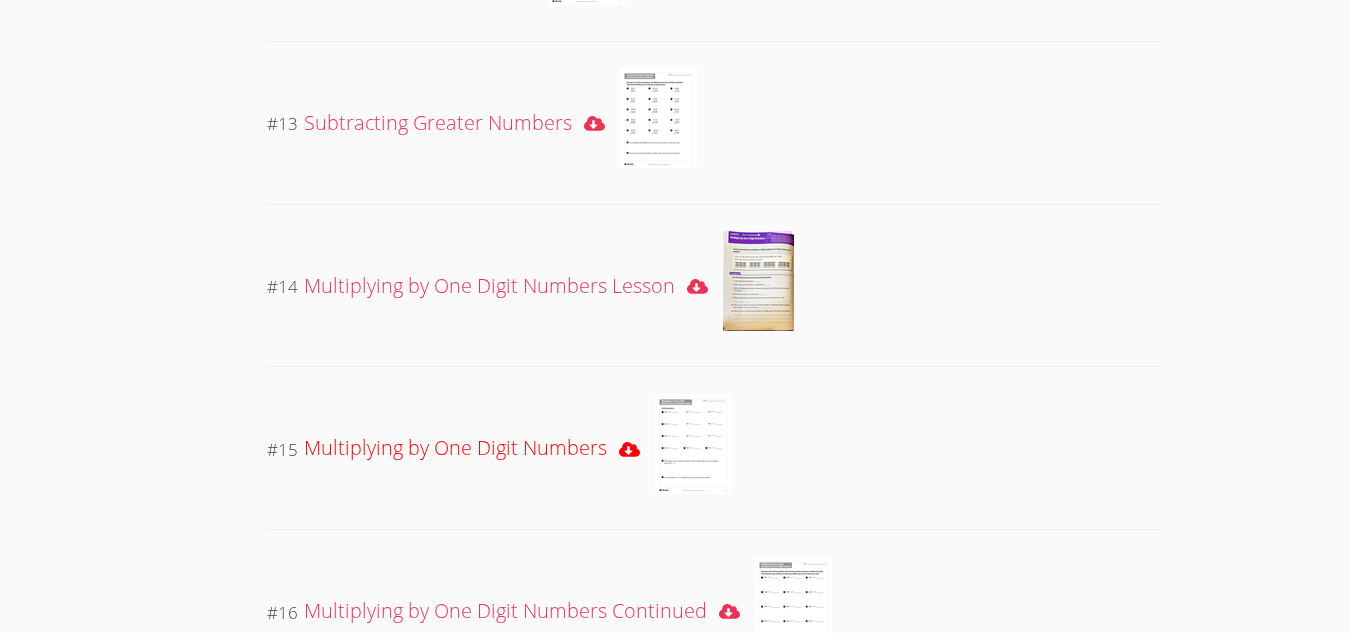 scroll, scrollTop: 3973, scrollLeft: 0, axis: vertical 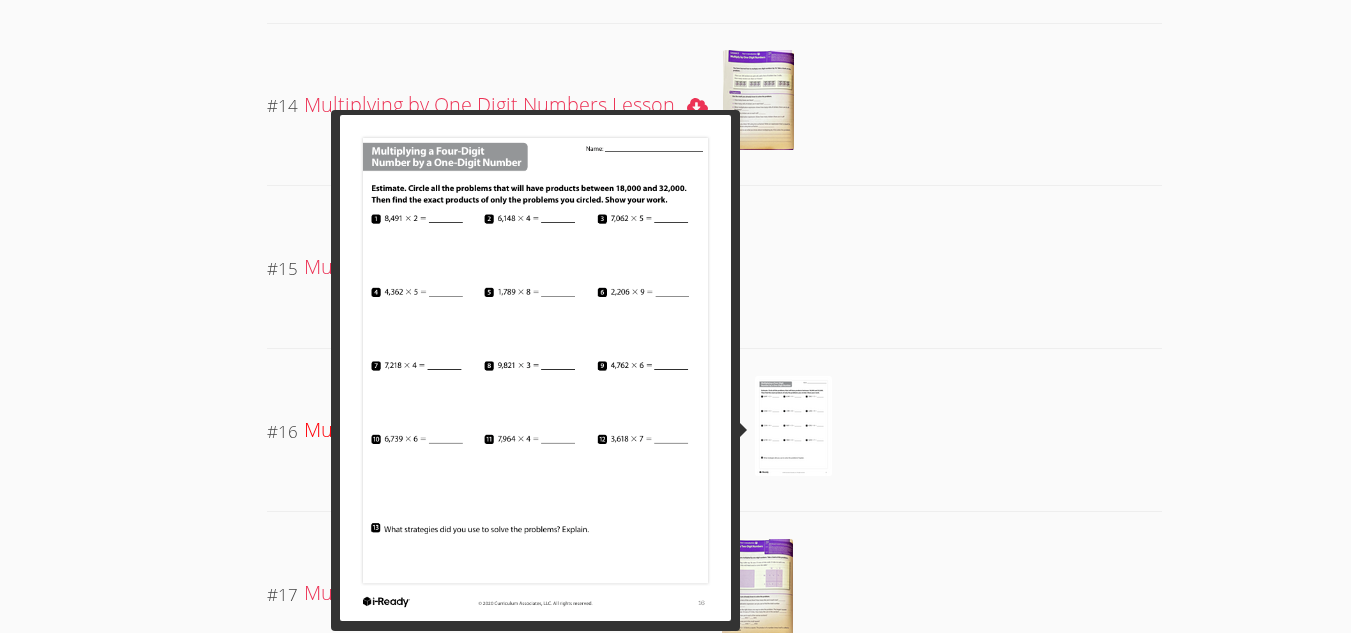 click at bounding box center [793, 426] 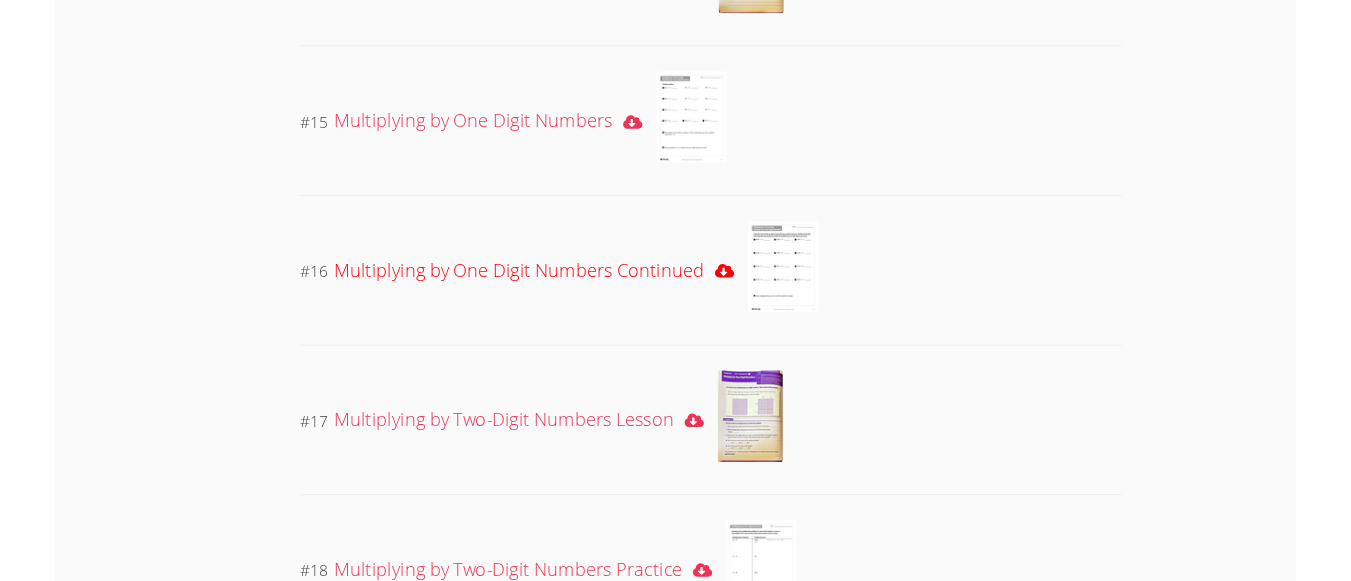 scroll, scrollTop: 4373, scrollLeft: 0, axis: vertical 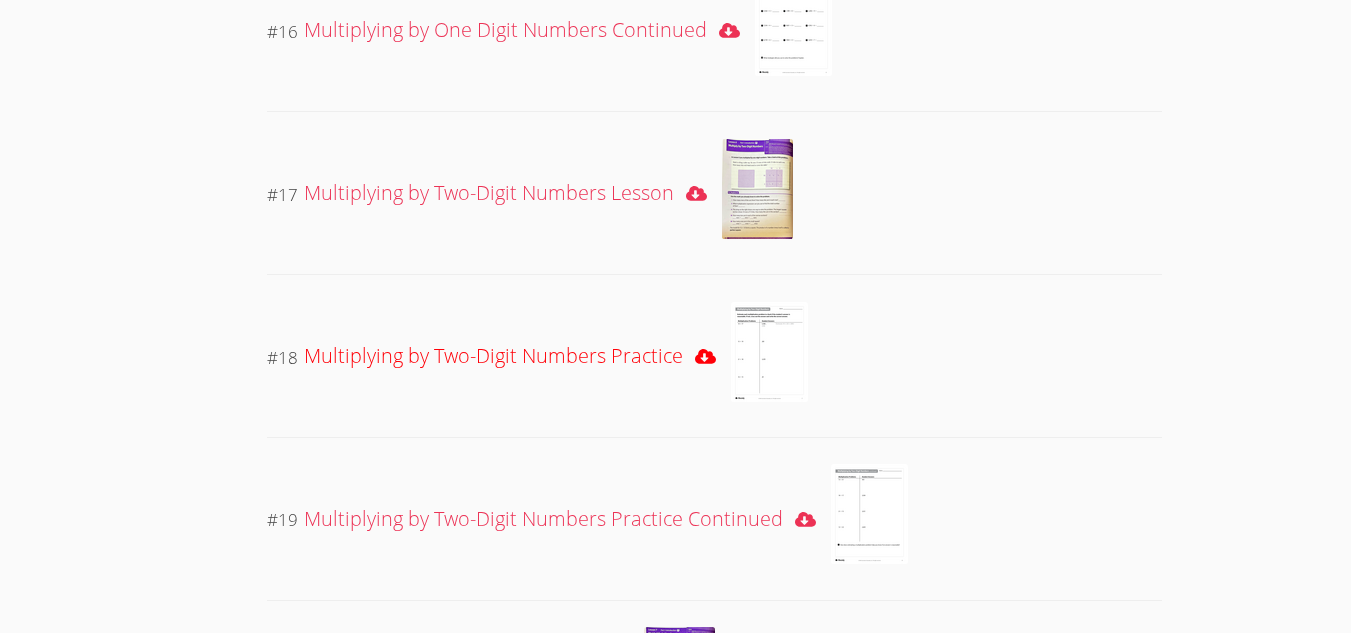 click at bounding box center (769, 352) 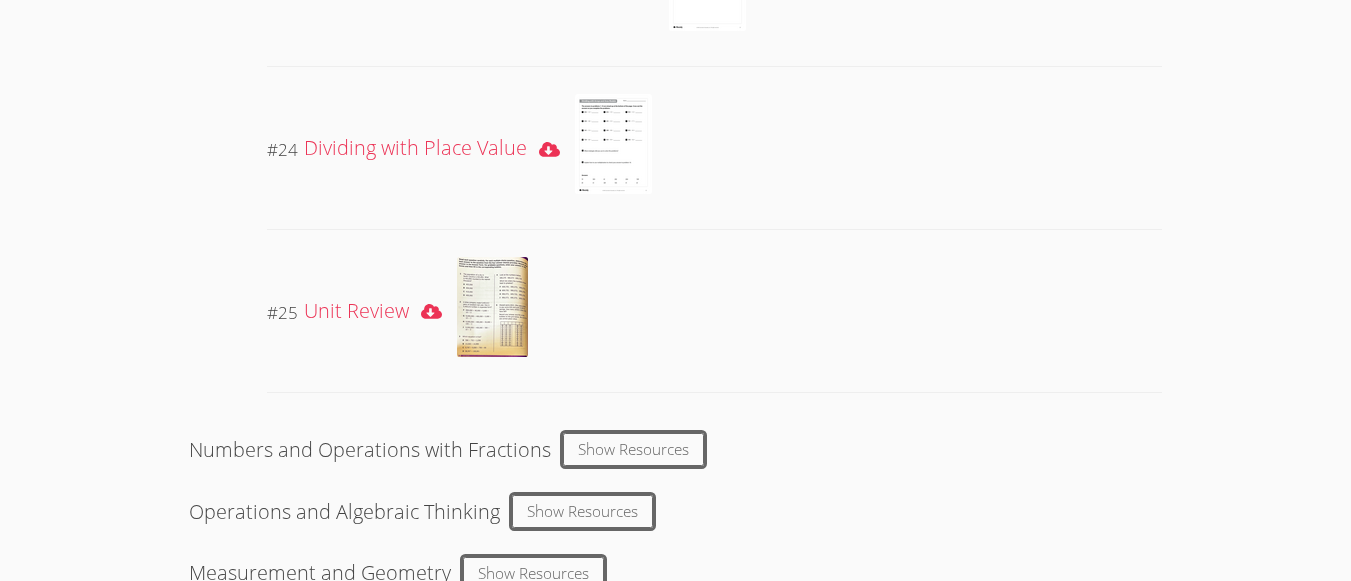 scroll, scrollTop: 5673, scrollLeft: 0, axis: vertical 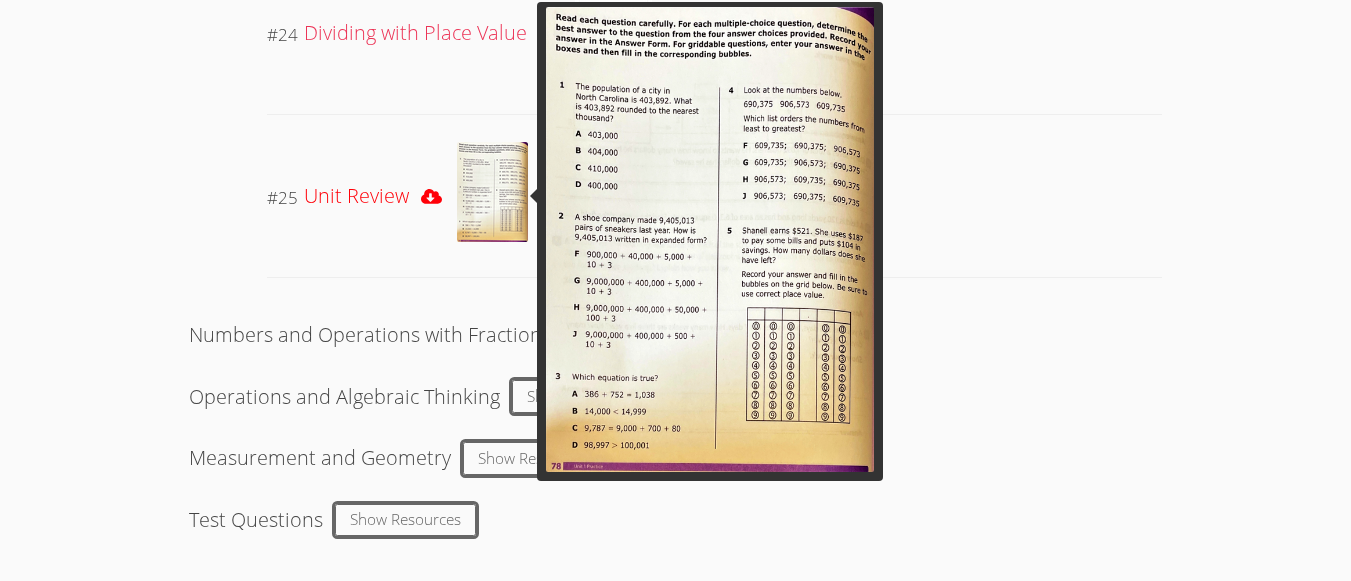 click at bounding box center [492, 192] 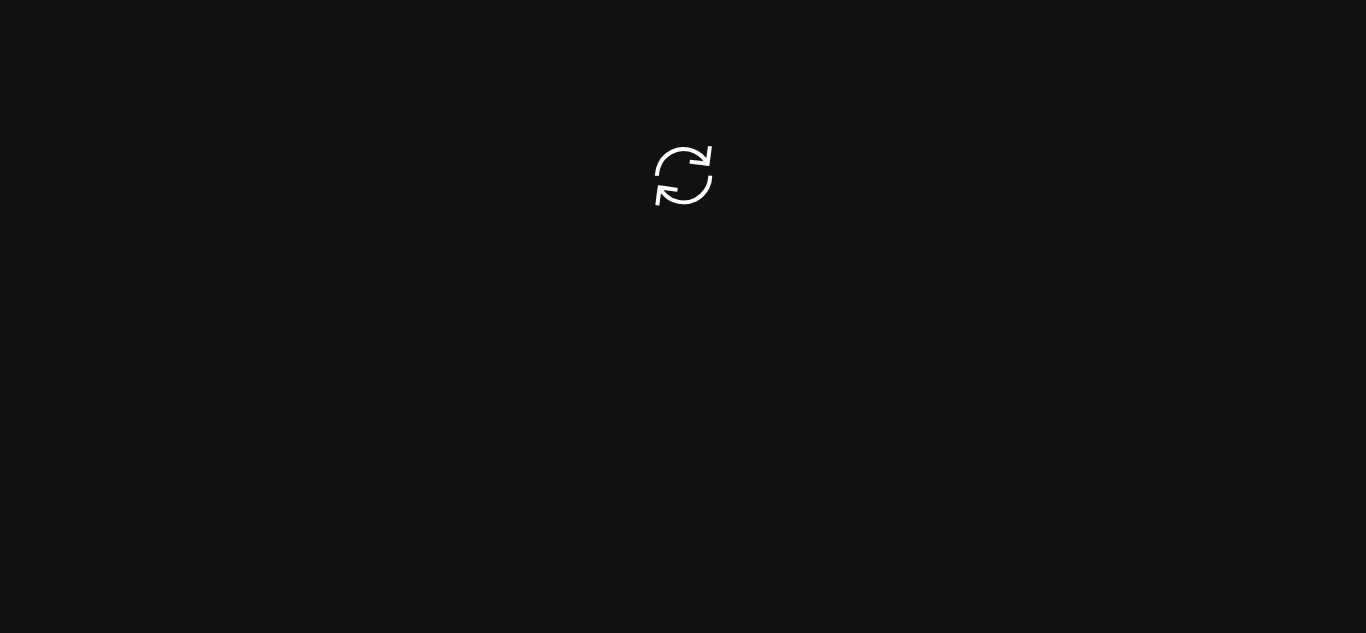 scroll, scrollTop: 0, scrollLeft: 0, axis: both 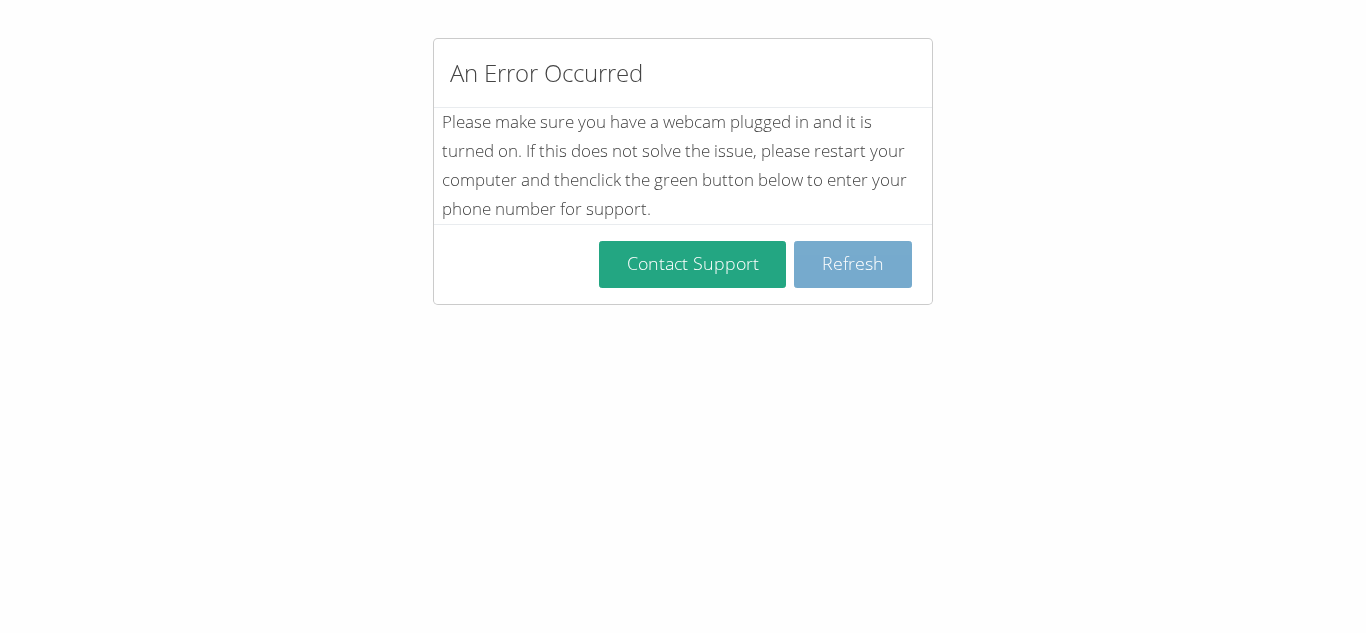 click on "Refresh" at bounding box center (853, 264) 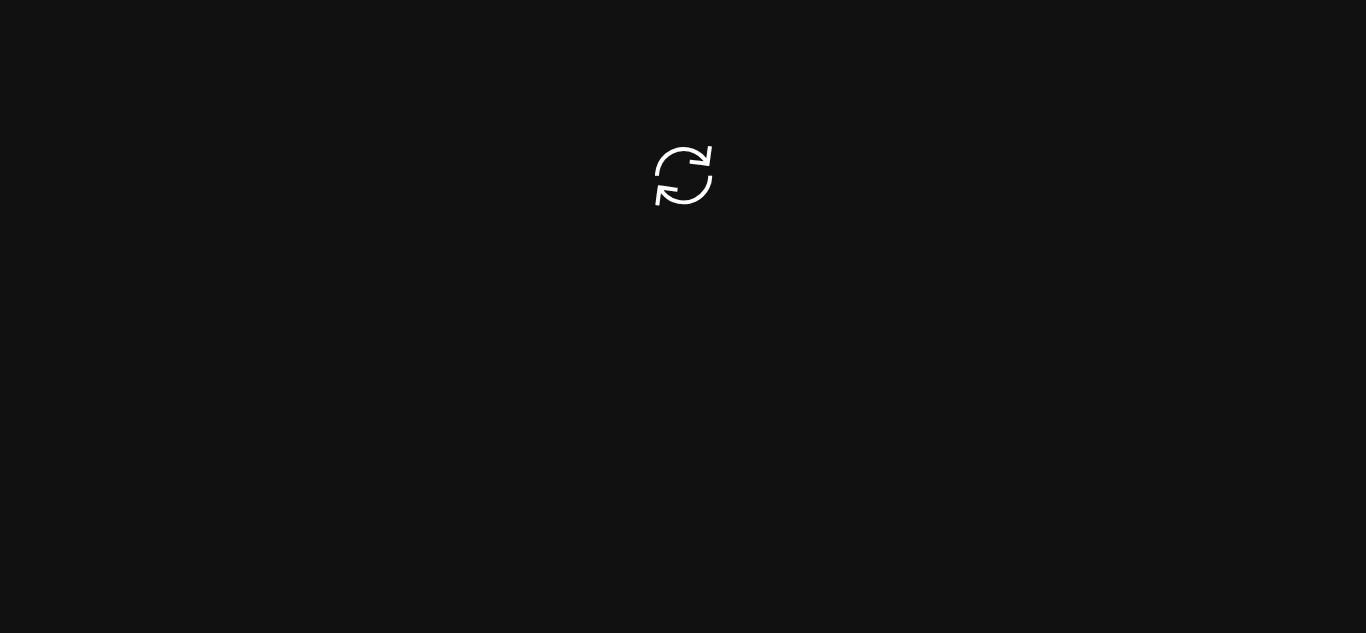 scroll, scrollTop: 0, scrollLeft: 0, axis: both 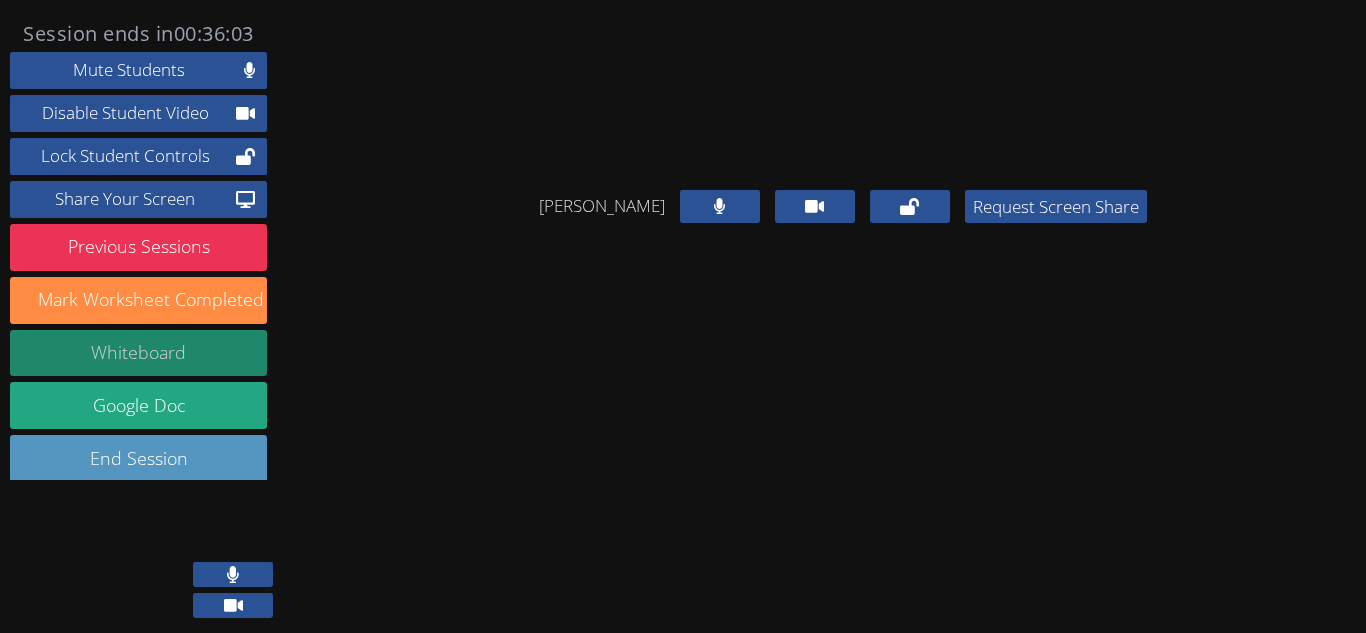 click on "Whiteboard" at bounding box center [138, 353] 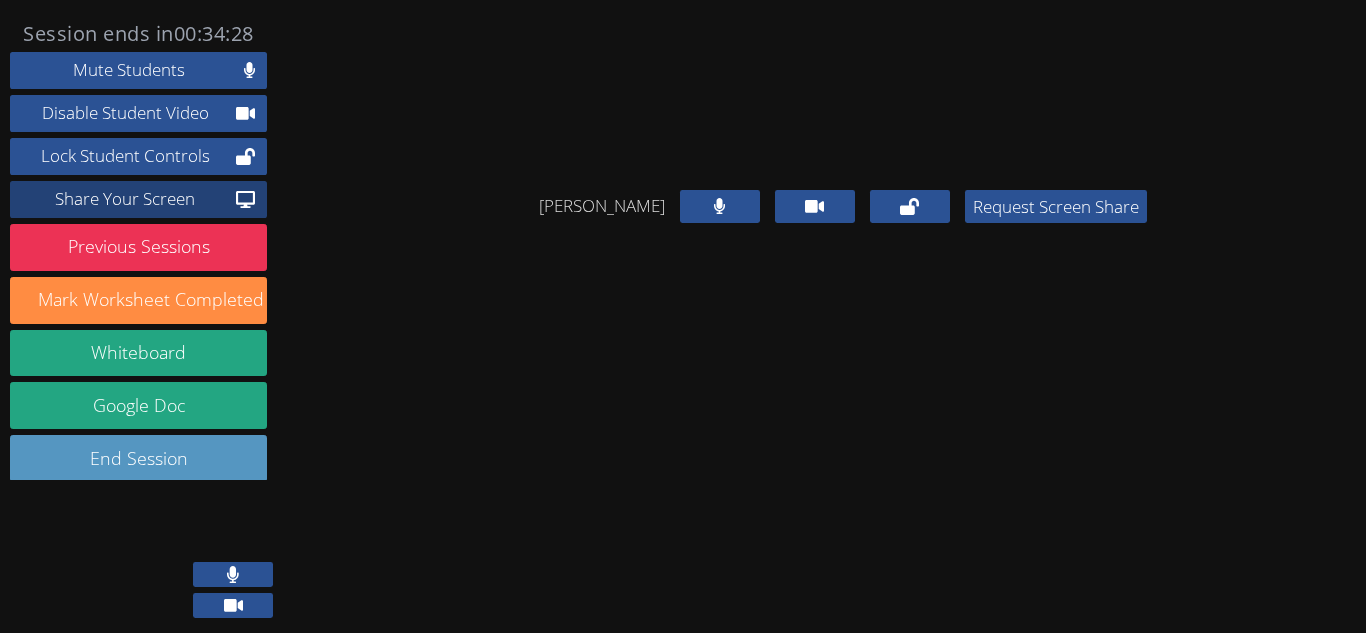 click on "Share Your Screen" at bounding box center [125, 199] 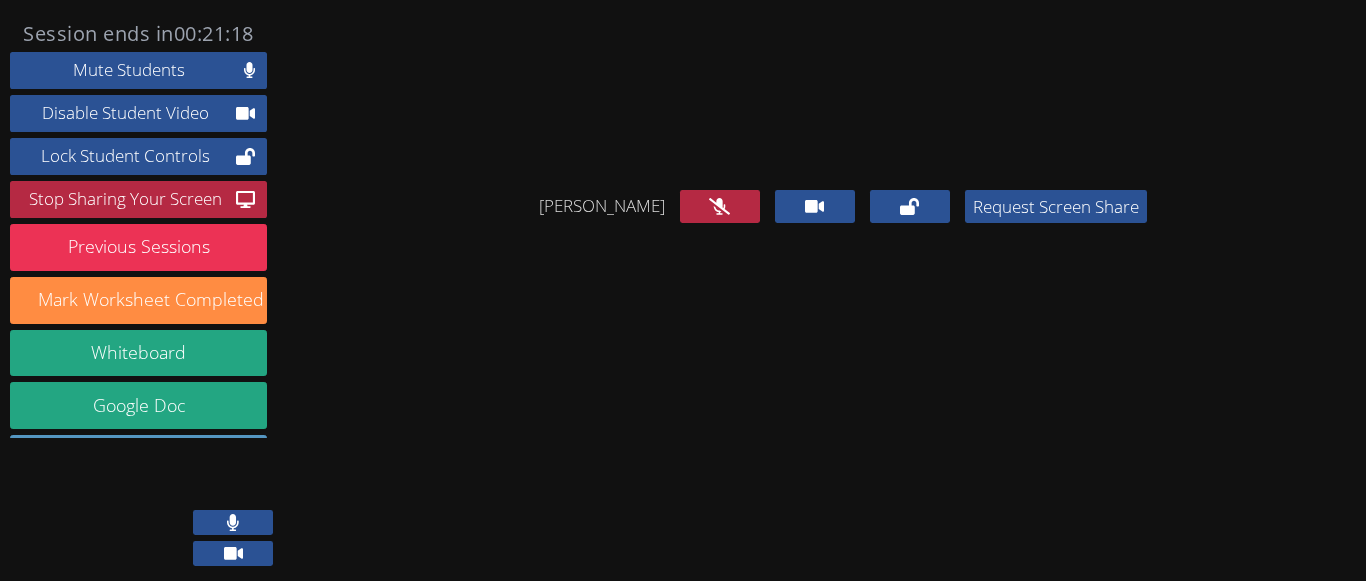 click at bounding box center (233, 522) 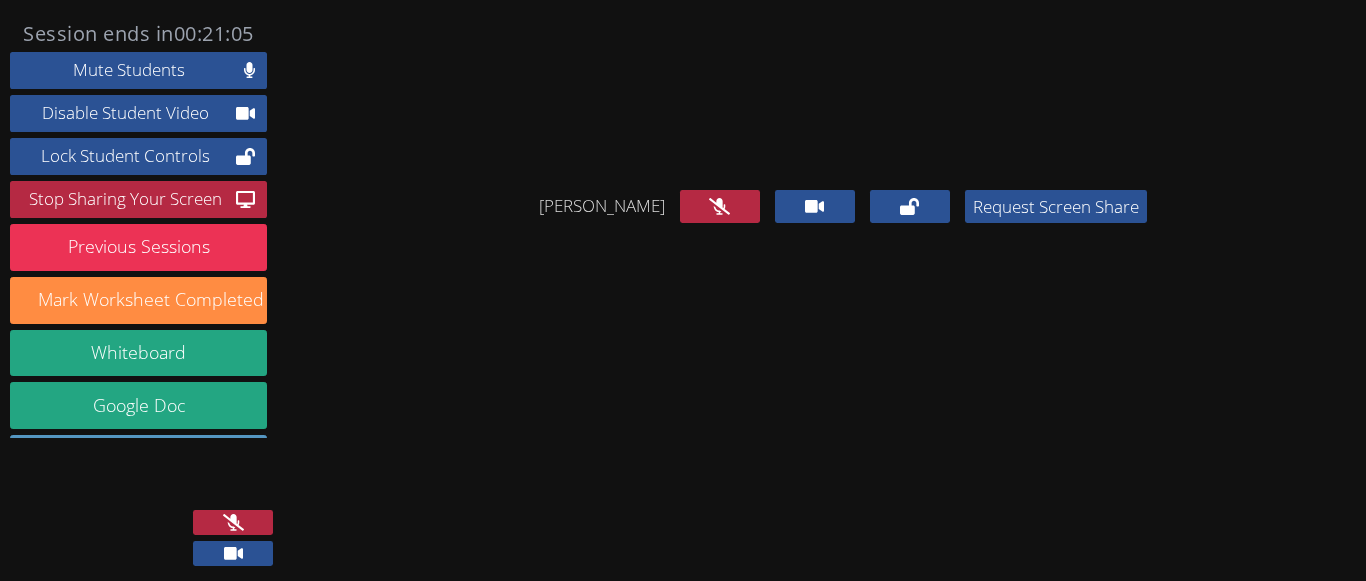 click at bounding box center [233, 522] 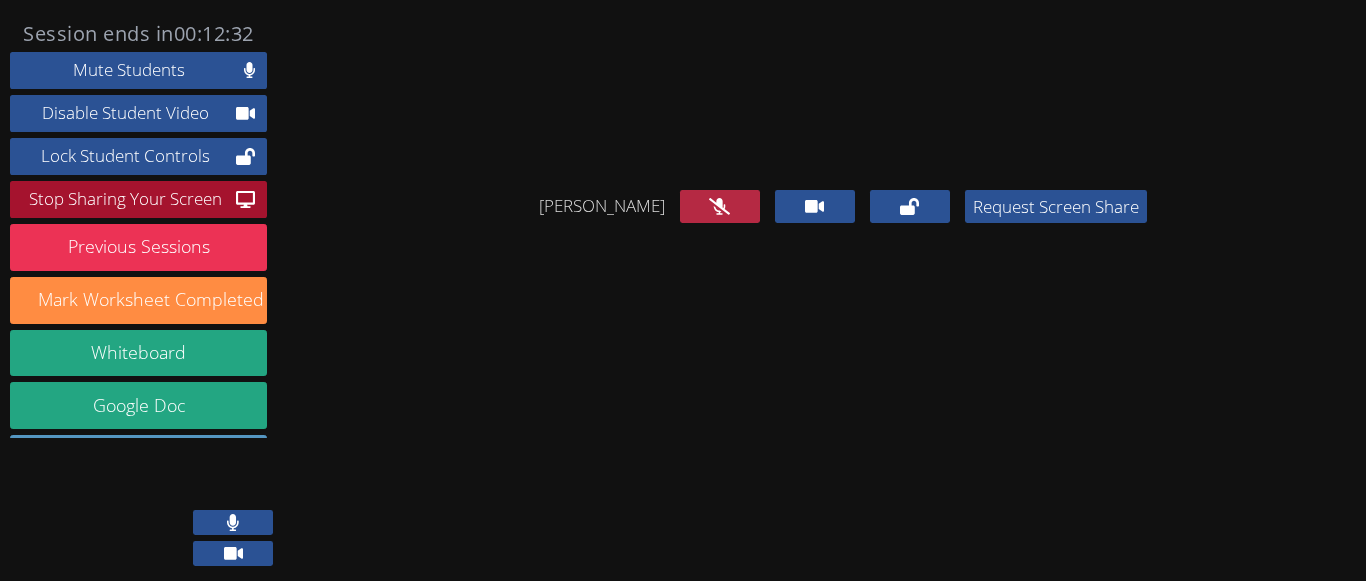 click on "Stop Sharing Your Screen" at bounding box center [125, 199] 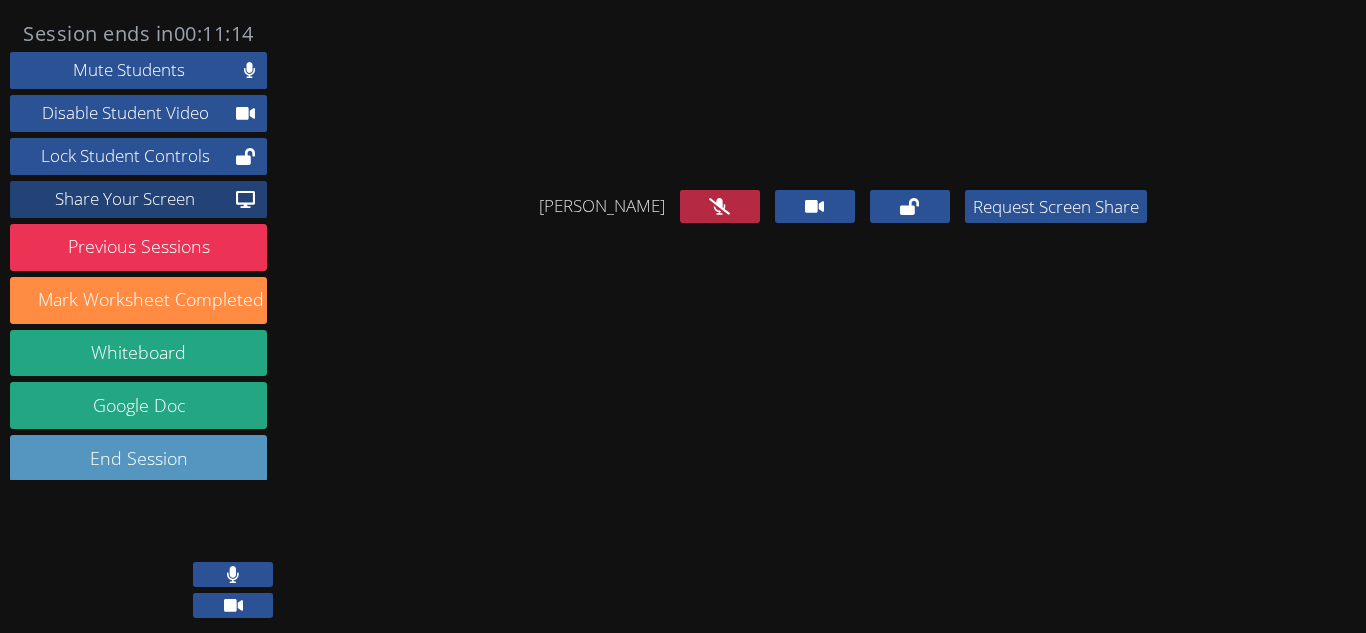 click on "Share Your Screen" at bounding box center [125, 199] 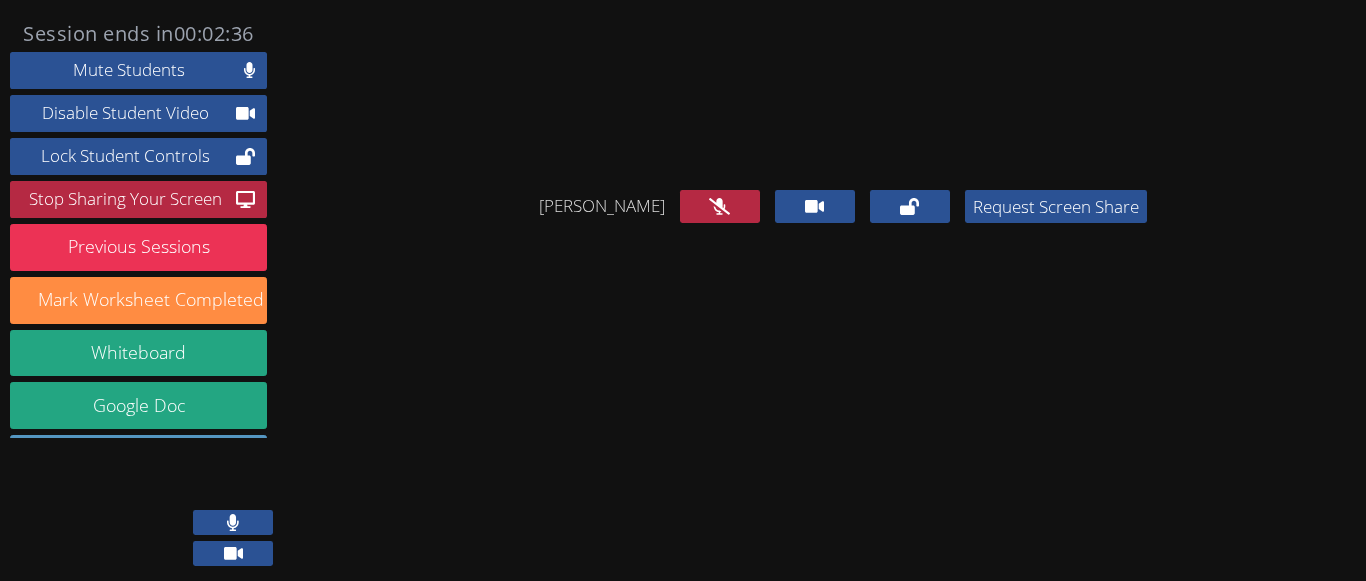 click at bounding box center (144, 509) 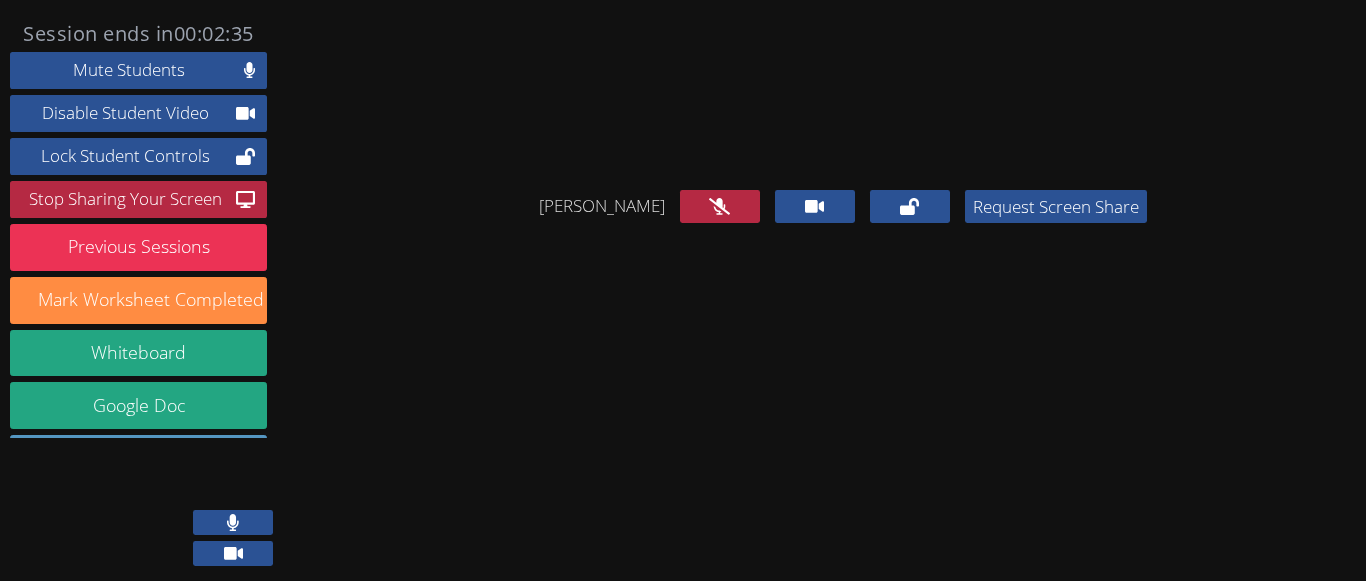 click at bounding box center [233, 522] 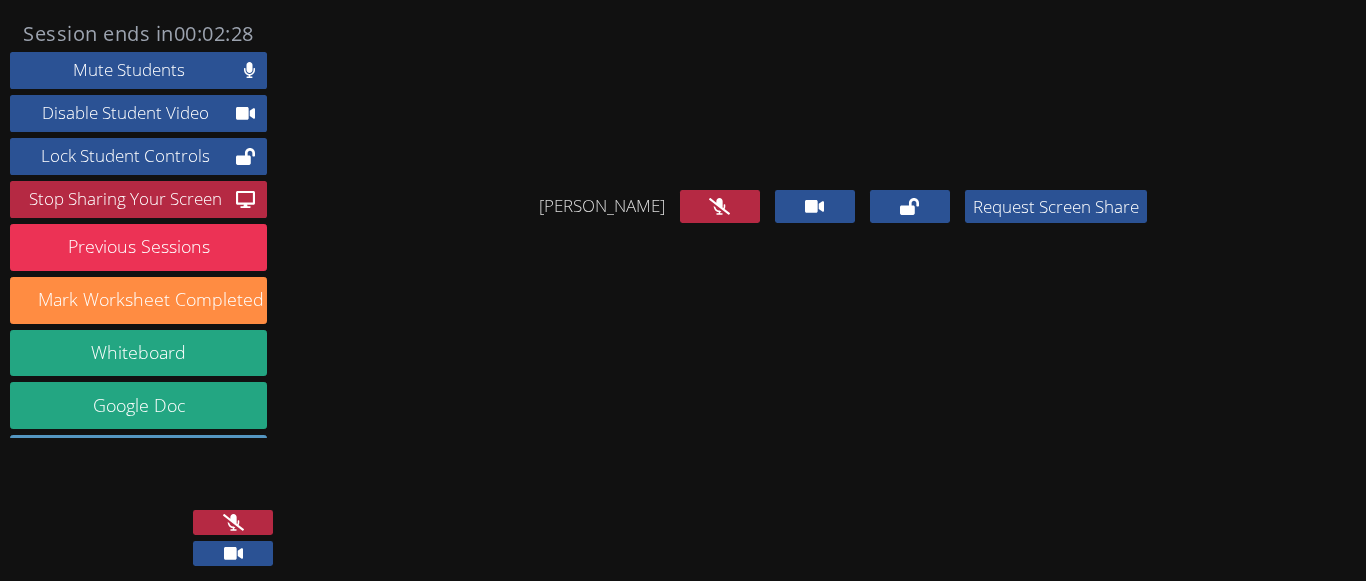 click 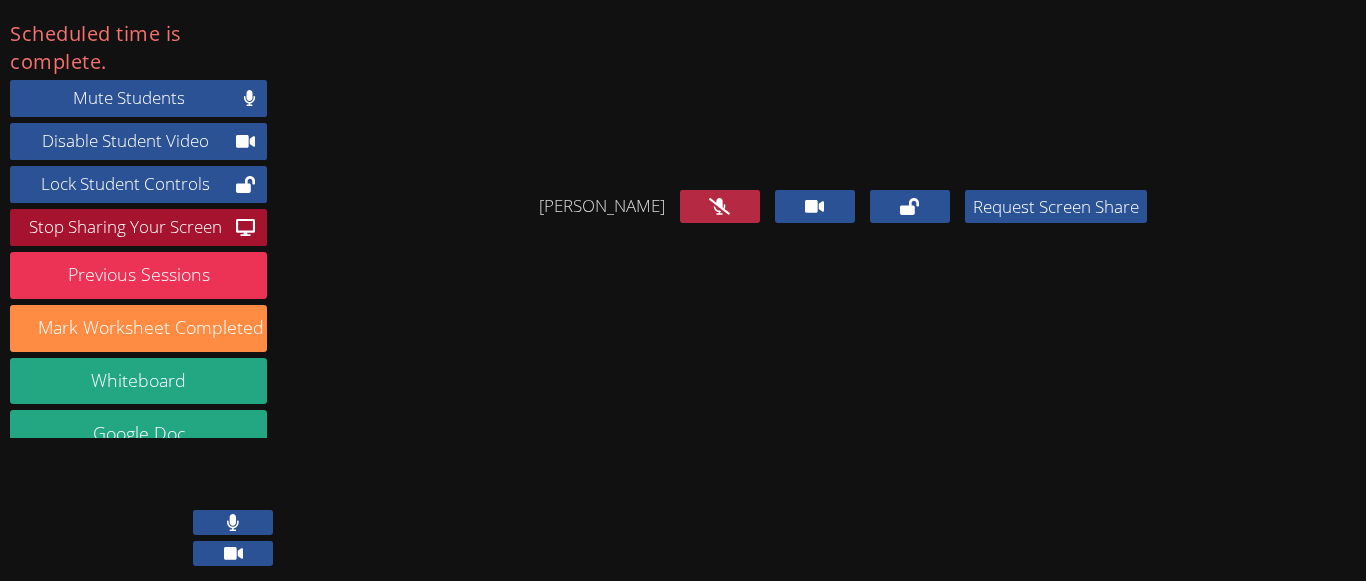 click on "Stop Sharing Your Screen" at bounding box center (125, 227) 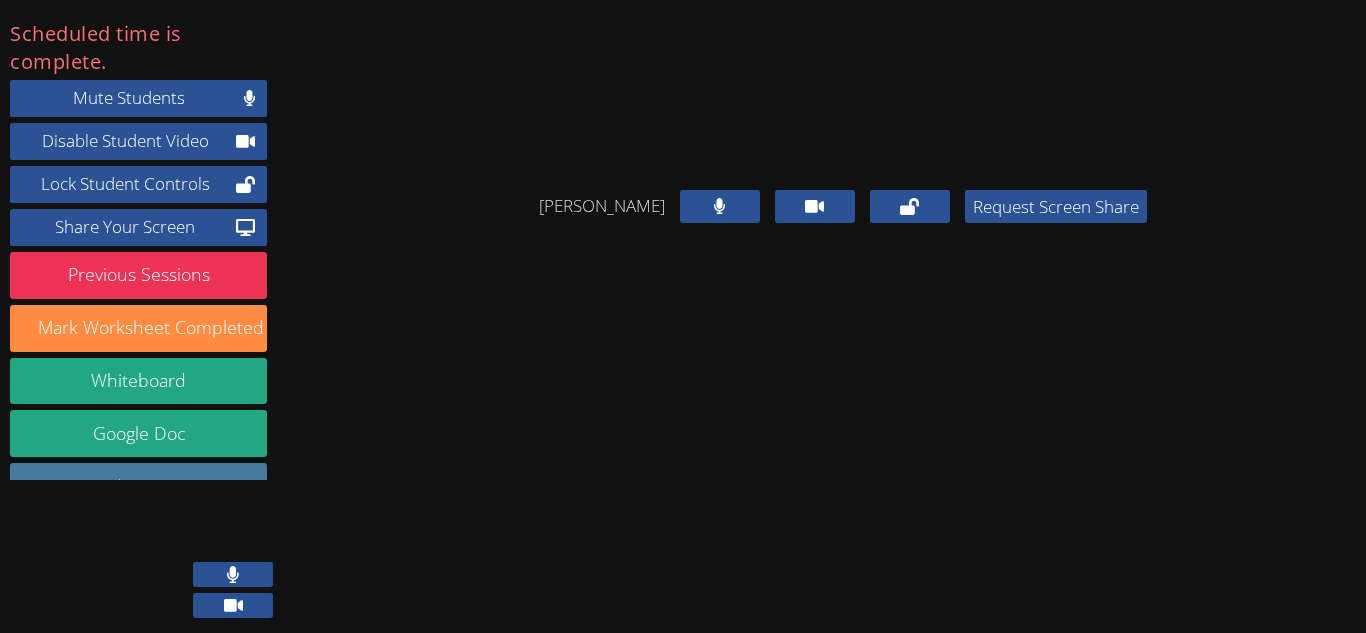 scroll, scrollTop: 96, scrollLeft: 0, axis: vertical 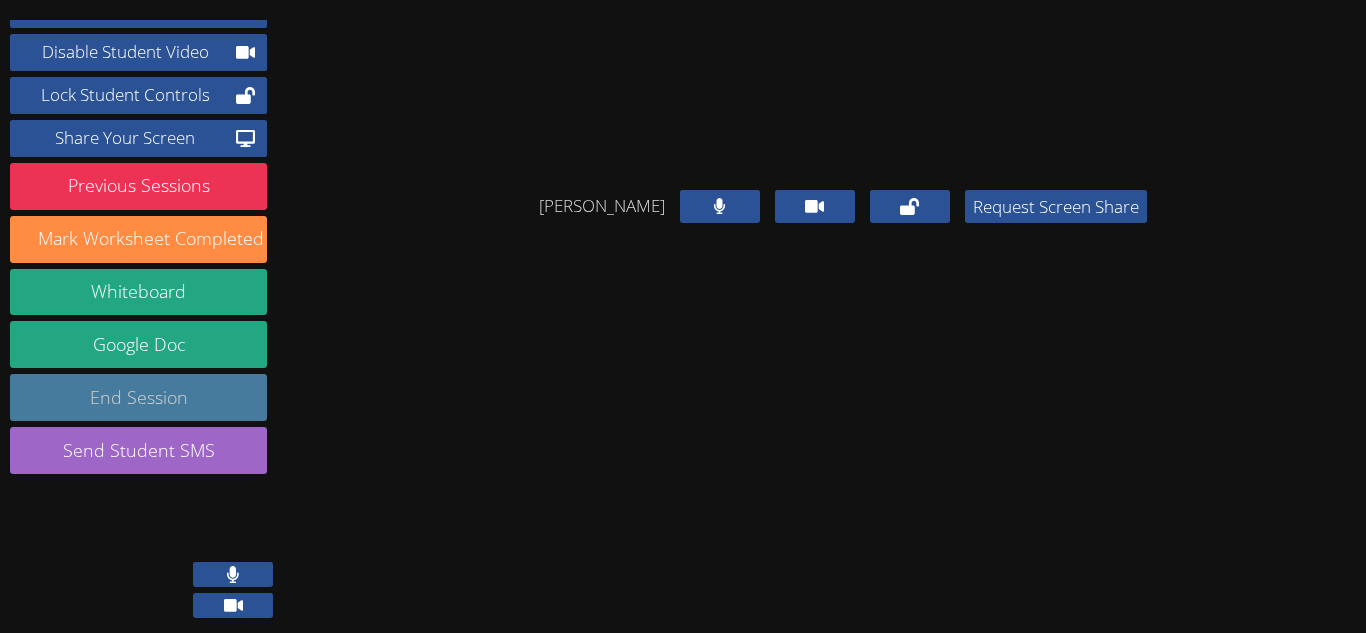 click on "End Session" at bounding box center (138, 397) 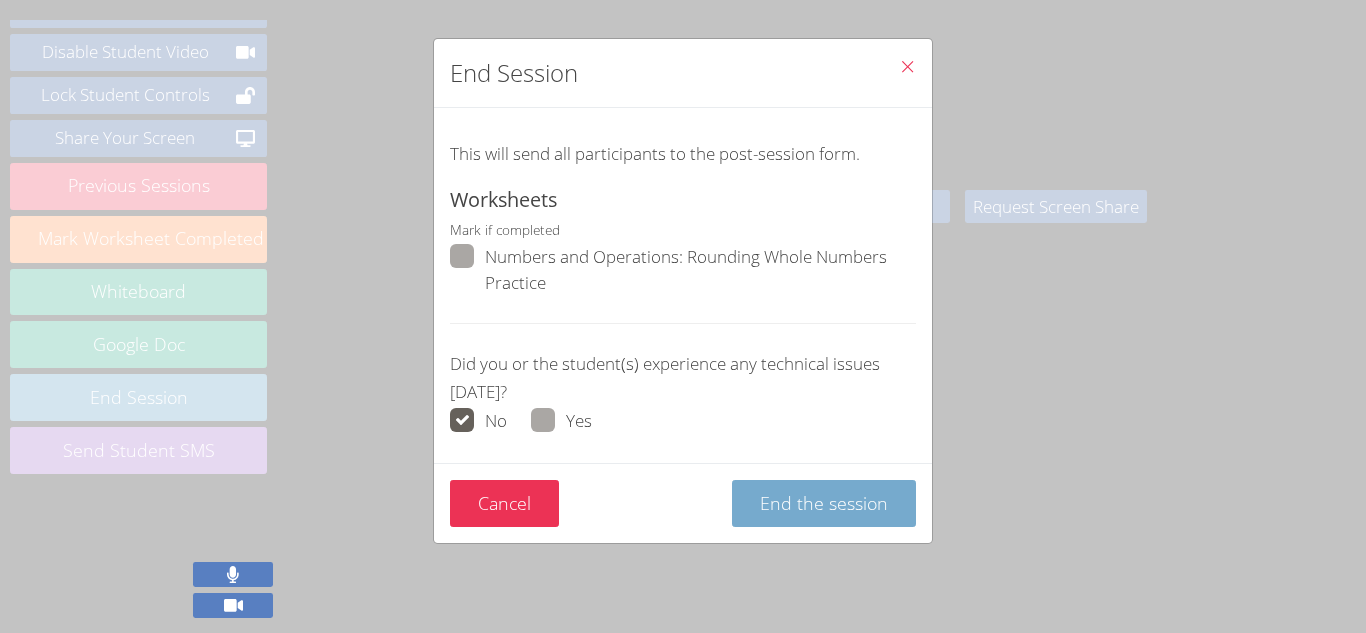 click on "End the session" at bounding box center (824, 503) 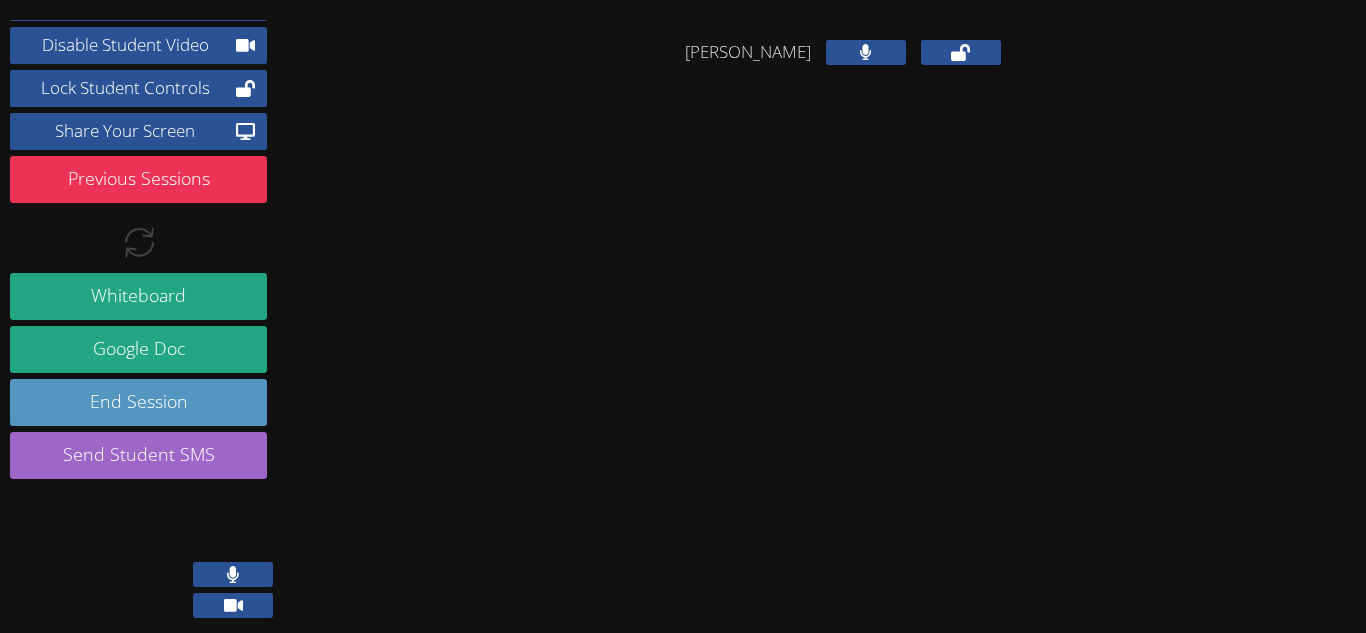 scroll, scrollTop: 43, scrollLeft: 0, axis: vertical 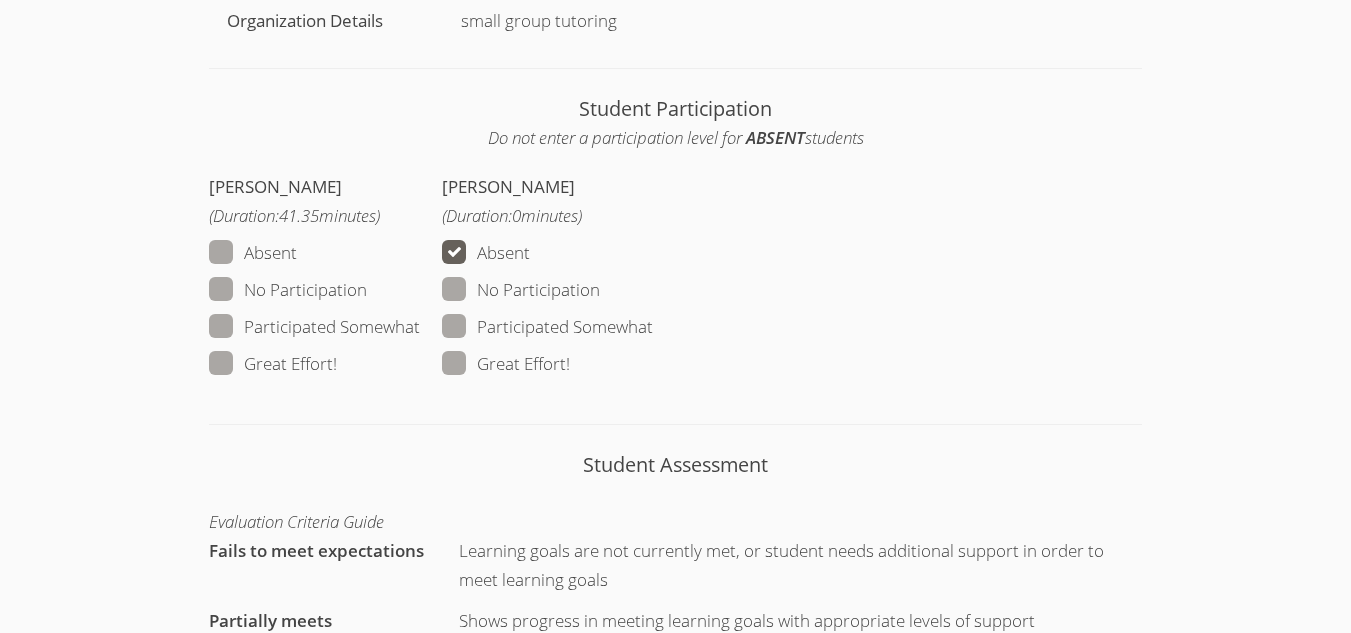 click on "Student Participation Do not enter a participation level for   ABSENT  students [PERSON_NAME] (Duration:  41.35  minutes) Absent No Participation Participated Somewhat Great Effort! [PERSON_NAME] (Duration:  0  minutes) Absent No Participation Participated Somewhat Great Effort! Student Assessment  Evaluation Criteria Guide Fails to meet expectations Learning goals are not currently met, or student needs additional support in order to meet learning goals Partially meets expectations Shows progress in meeting learning goals with appropriate levels of support Meets expectations Completes task independently, exhibits an understanding of the concept Exceeds expectations Completes tasks beyond current material independently, displays ability to grasp future concepts [PERSON_NAME] (Duration:  41.35  minutes) Absent Fails to meet expectations Partially meets expectations Meets expectations Exceeds expectations [PERSON_NAME] (Duration:  0  minutes) Absent Fails to meet expectations Meets expectations Hours" at bounding box center [675, 1005] 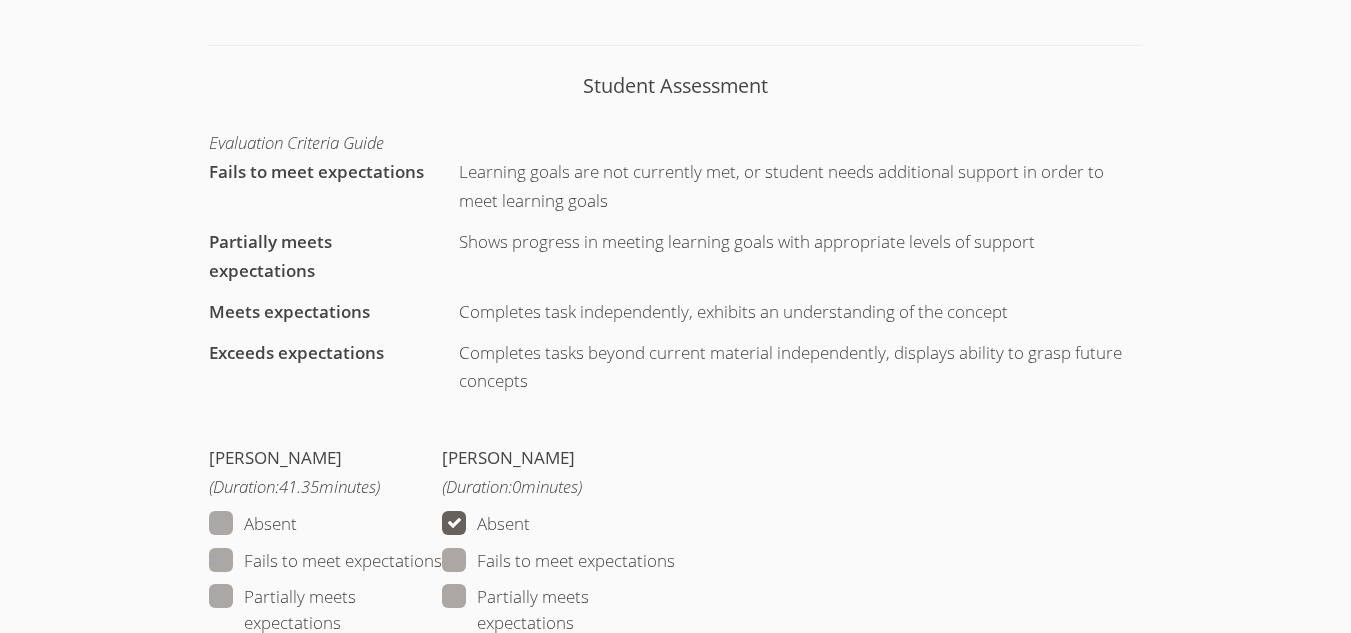 scroll, scrollTop: 1400, scrollLeft: 0, axis: vertical 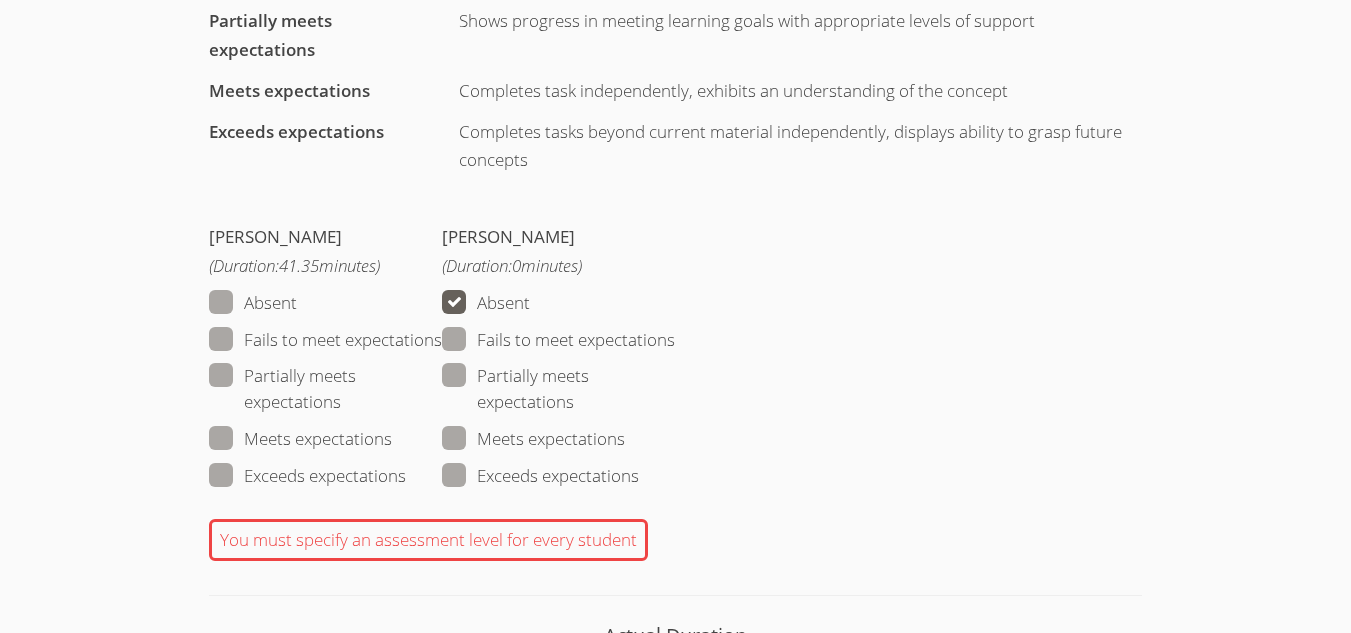click on "Exceeds expectations" at bounding box center [307, 476] 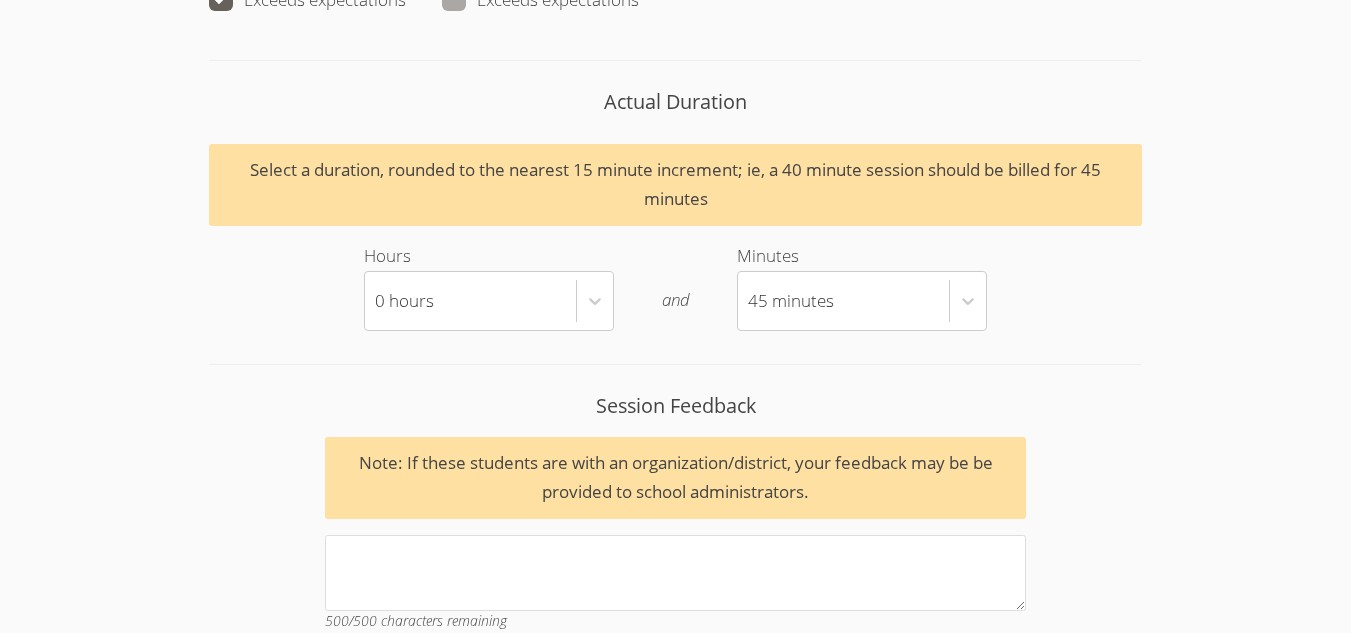 scroll, scrollTop: 2000, scrollLeft: 0, axis: vertical 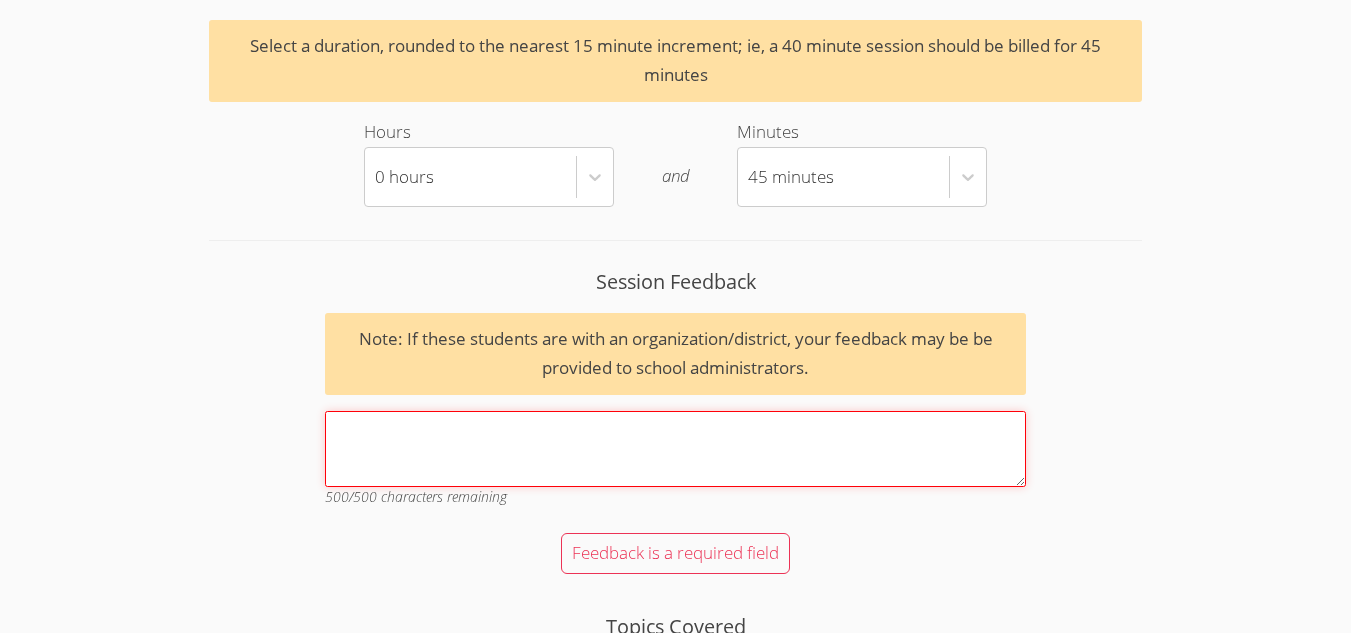 click on "Session Feedback Note: If these students are with an organization/district, your feedback may be be provided to school administrators. 500 /500 characters remaining" at bounding box center [675, 449] 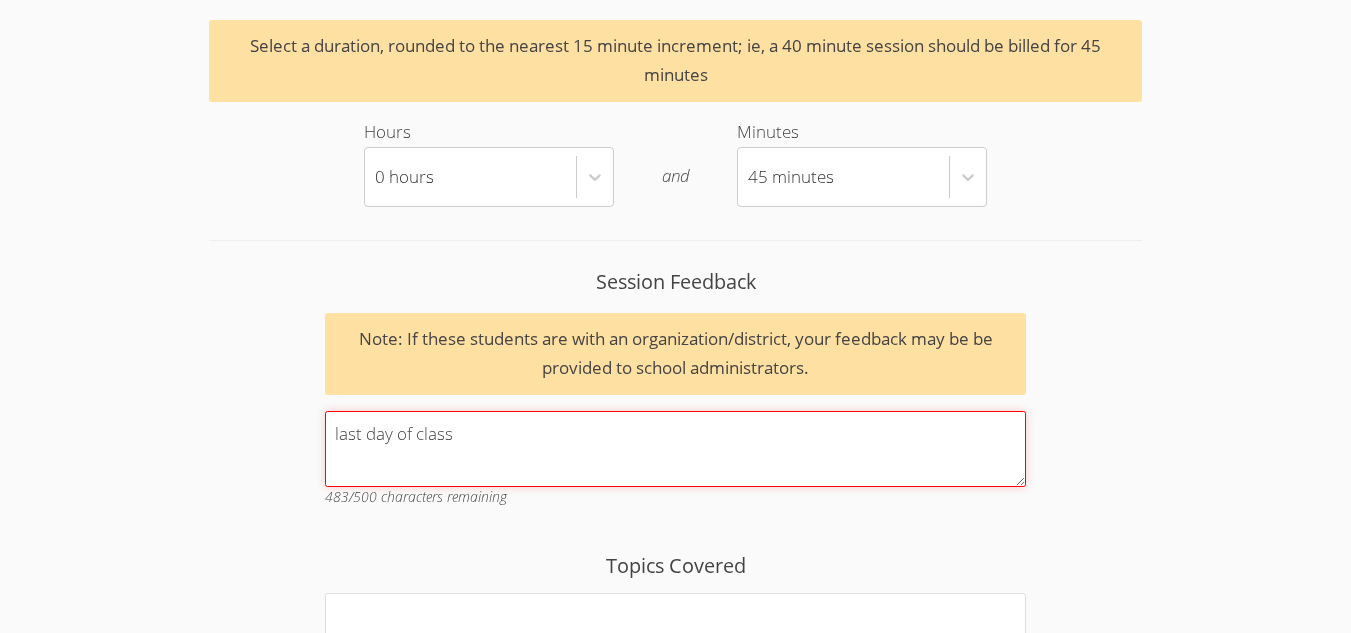 type on "last day of class" 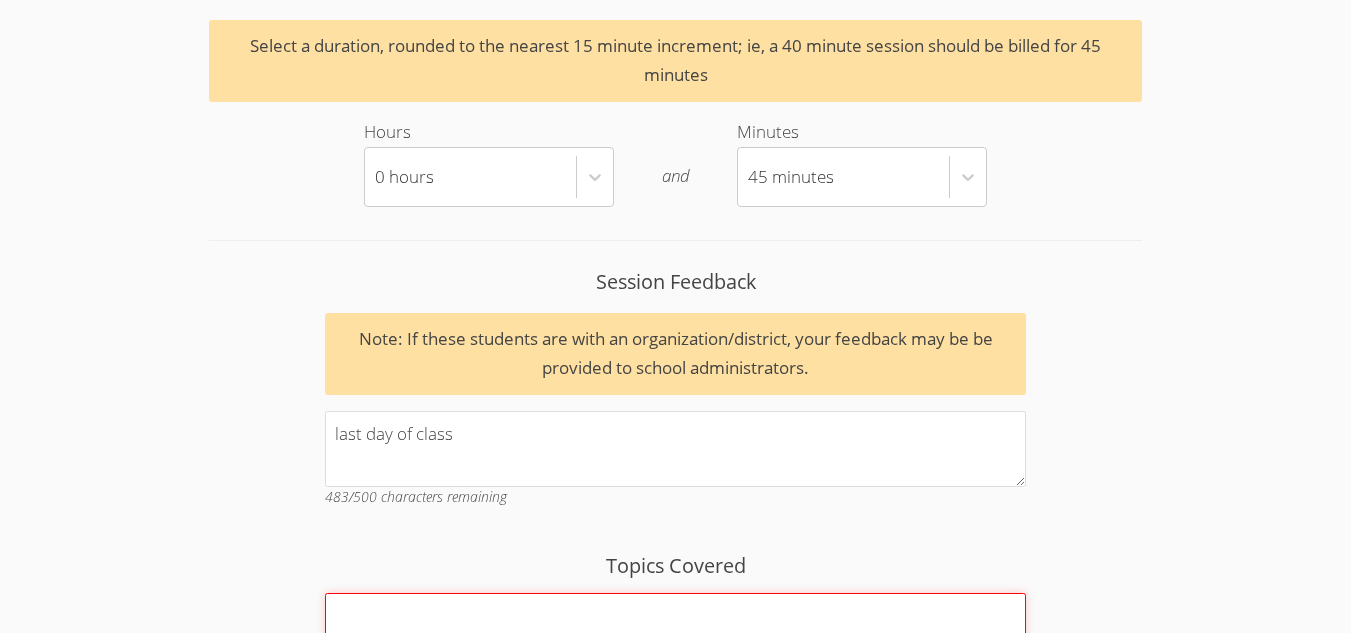 scroll, scrollTop: 2021, scrollLeft: 0, axis: vertical 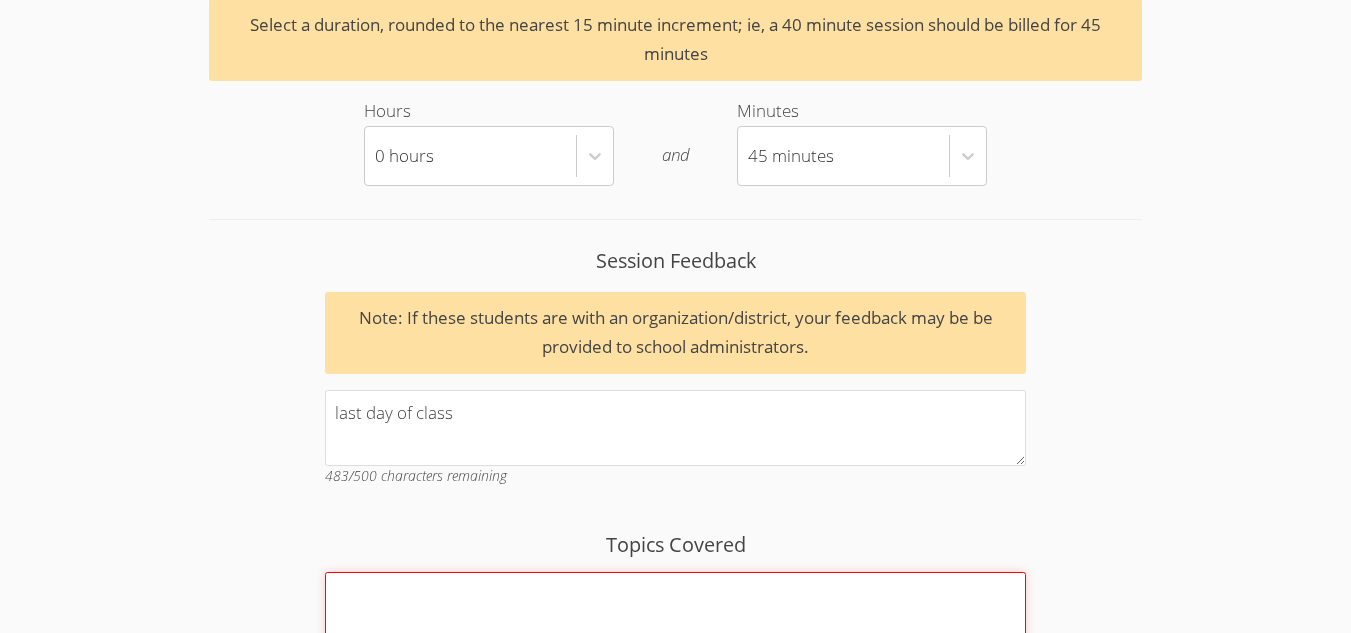 type on "E" 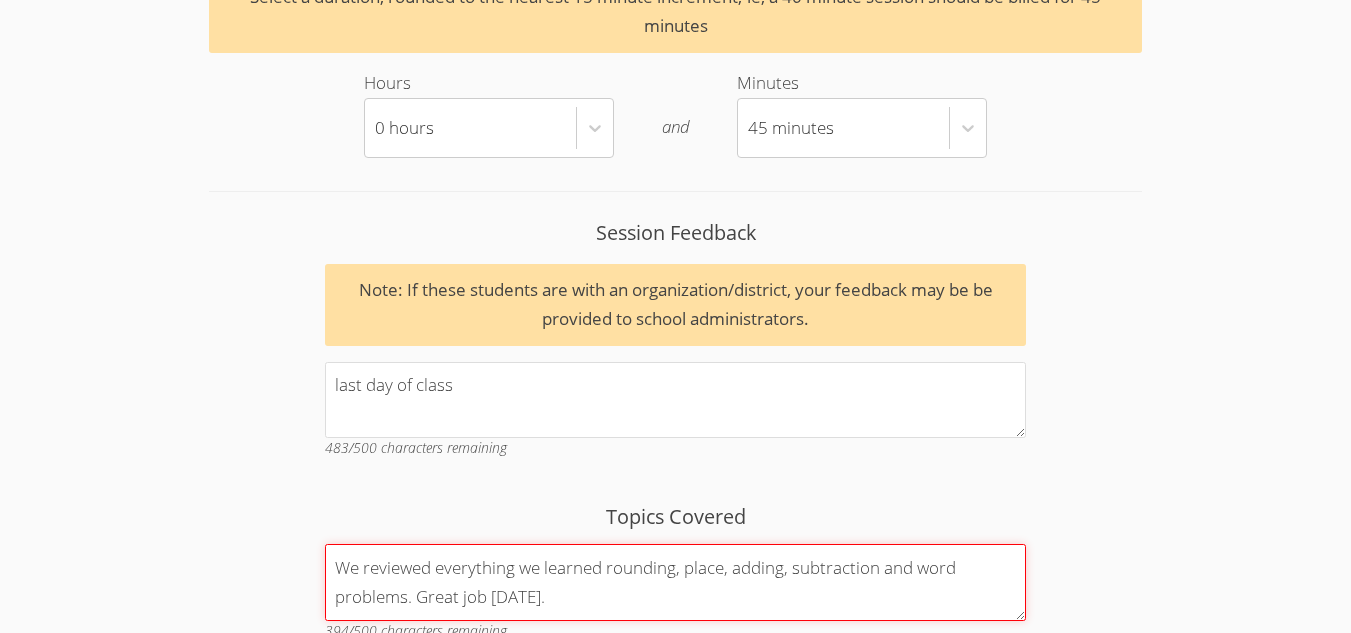 scroll, scrollTop: 2190, scrollLeft: 0, axis: vertical 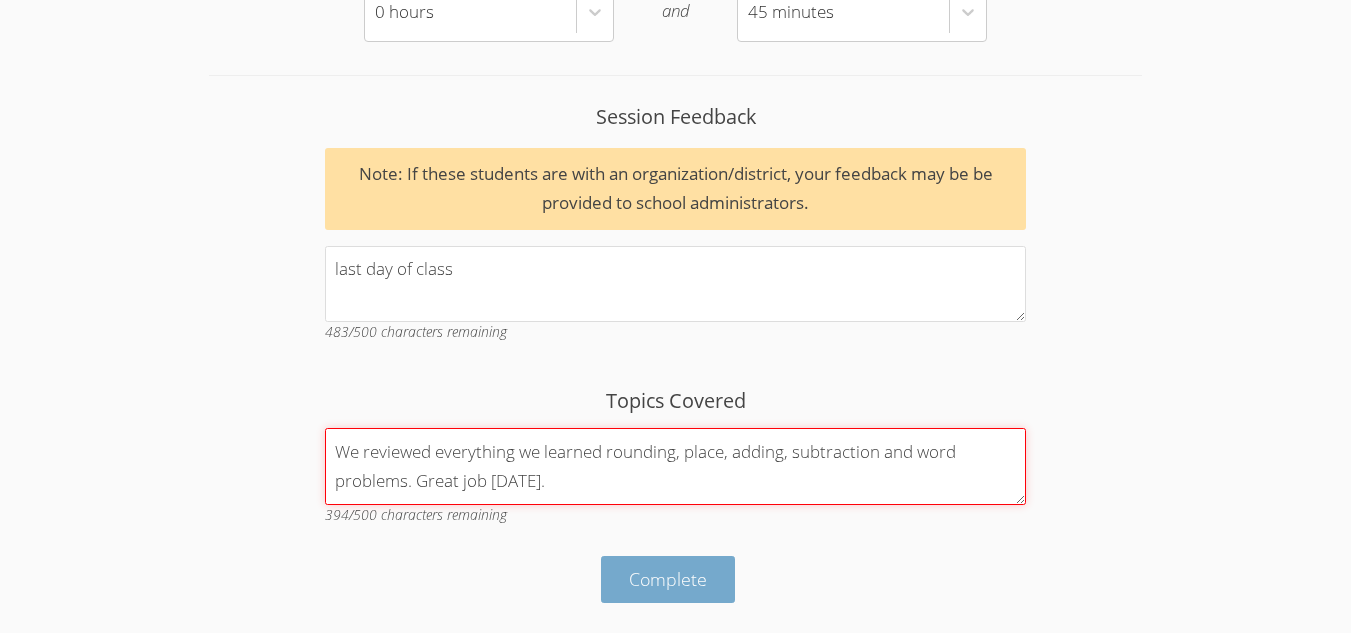 type on "We reviewed everything we learned rounding, place, adding, subtraction and word problems. Great job today." 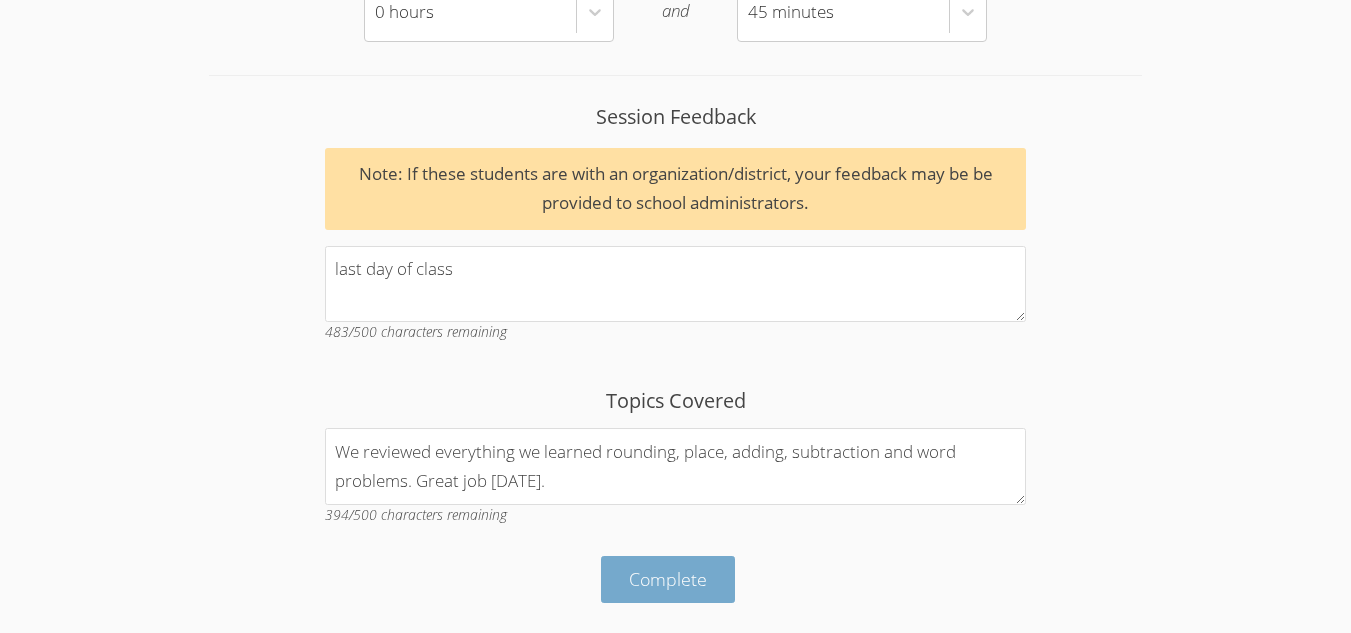 click on "Complete" at bounding box center [668, 579] 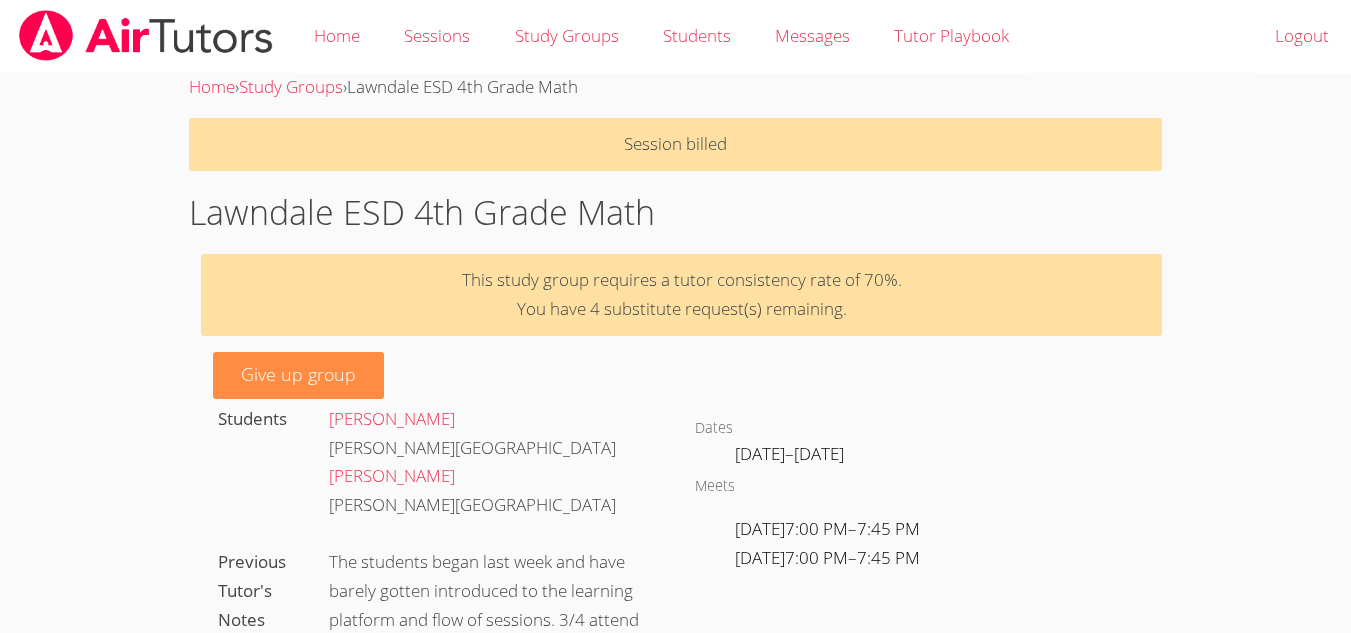 scroll, scrollTop: 0, scrollLeft: 0, axis: both 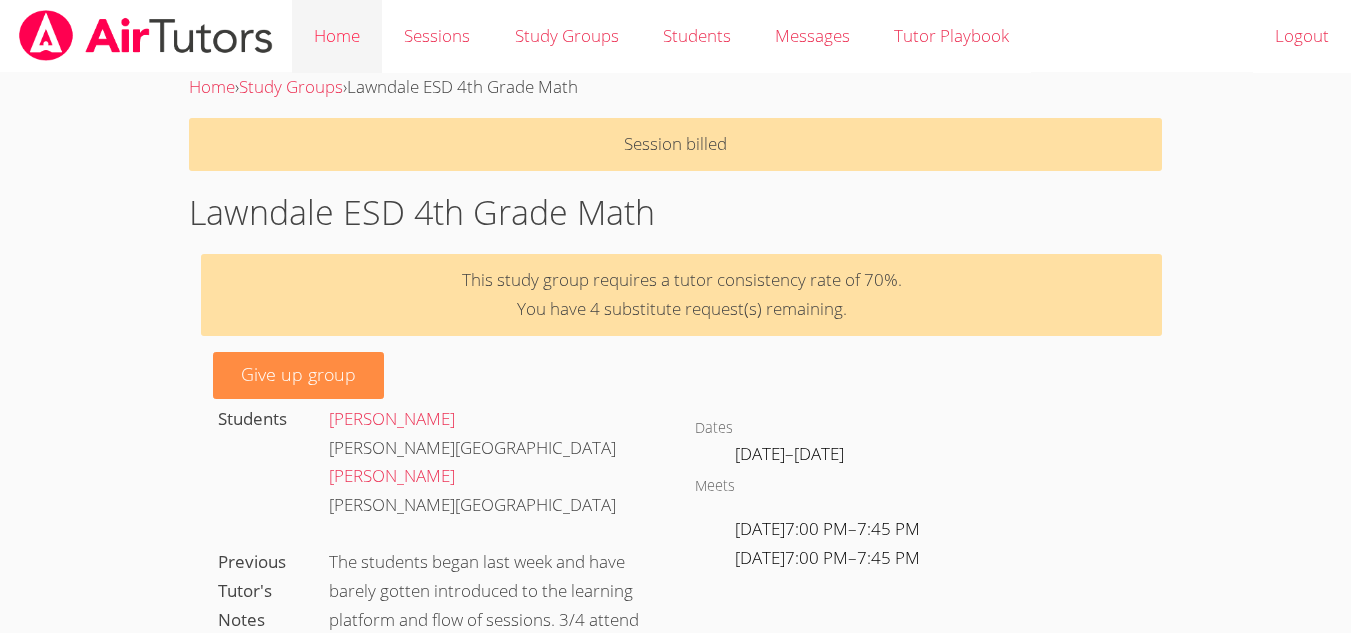 click on "Home" at bounding box center [337, 36] 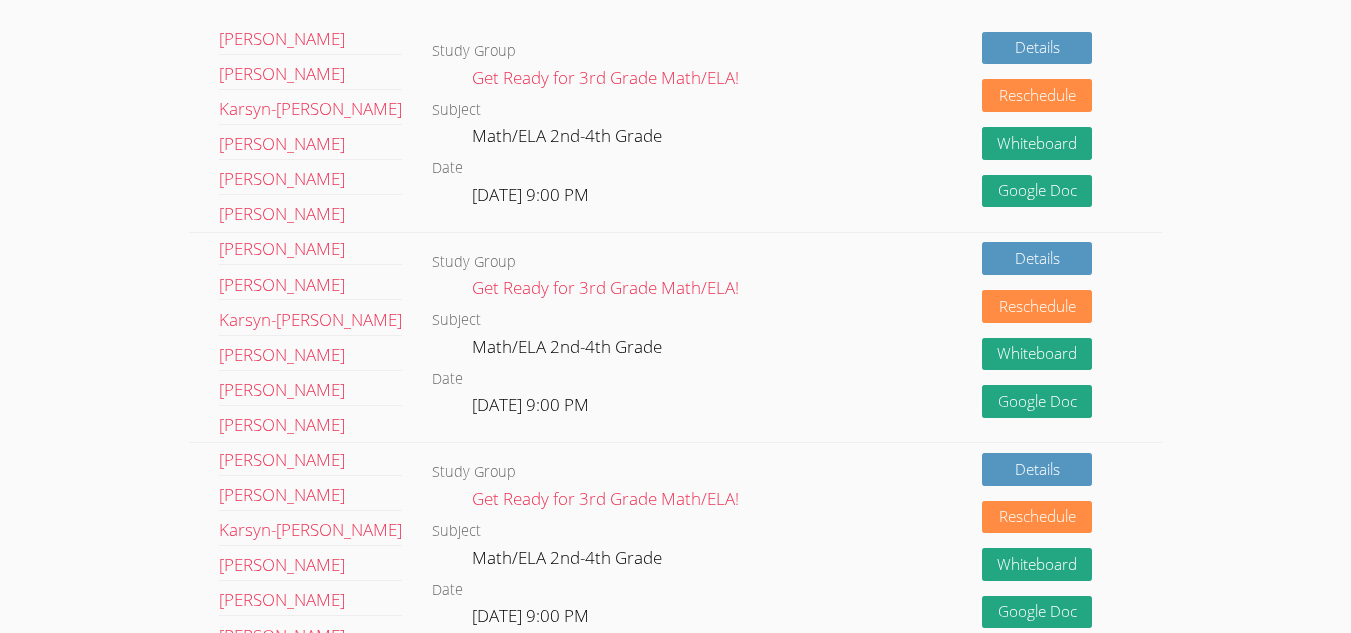 scroll, scrollTop: 807, scrollLeft: 0, axis: vertical 